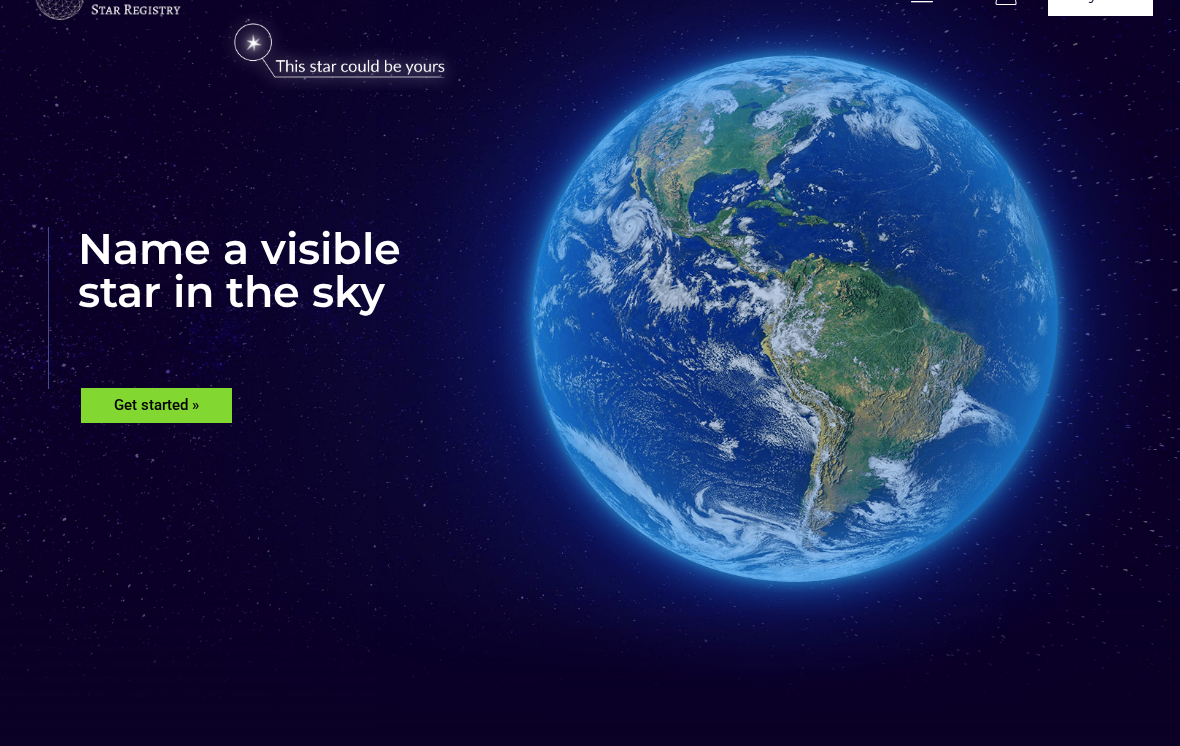 scroll, scrollTop: 90, scrollLeft: 0, axis: vertical 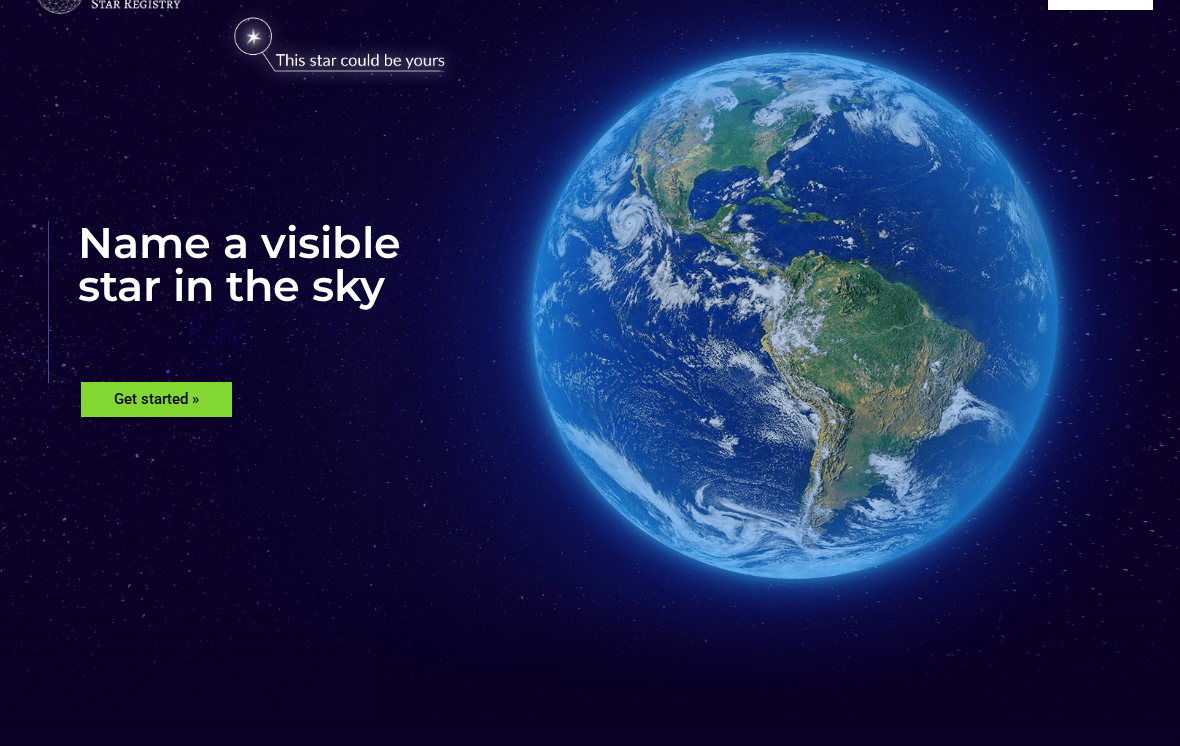click on "Get started »" at bounding box center [156, 400] 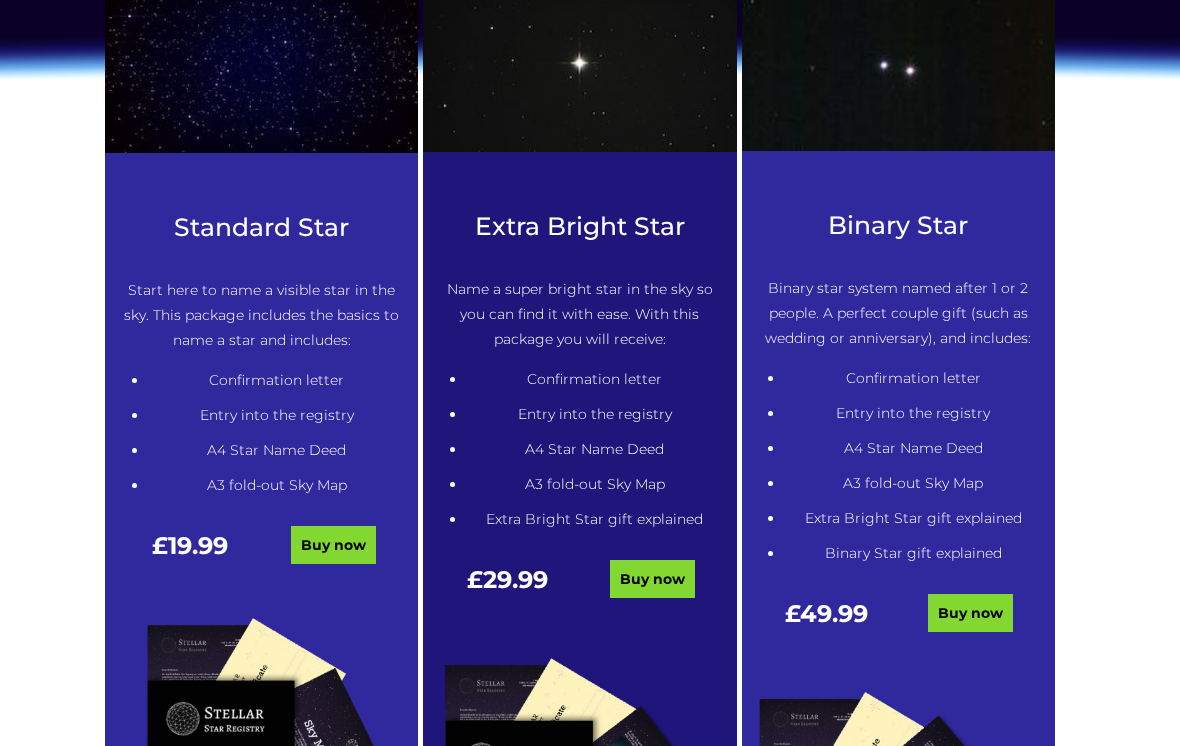 scroll, scrollTop: 949, scrollLeft: 0, axis: vertical 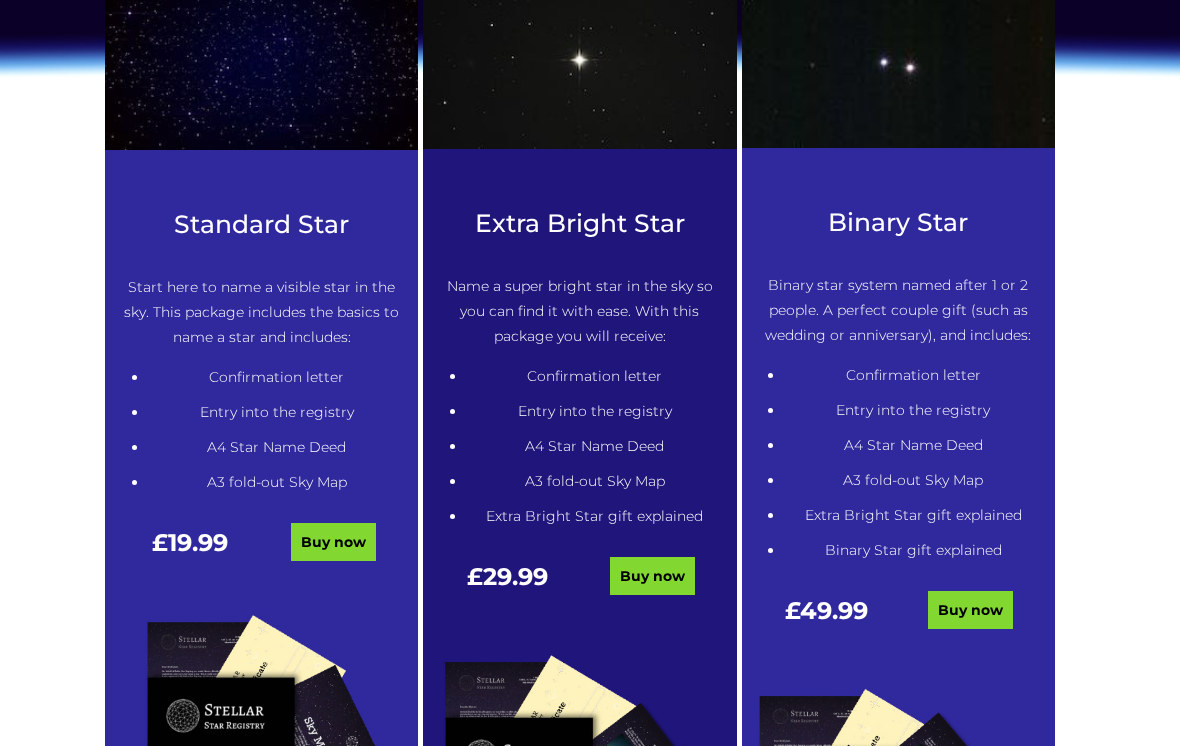 click on "Buy now" at bounding box center (333, 542) 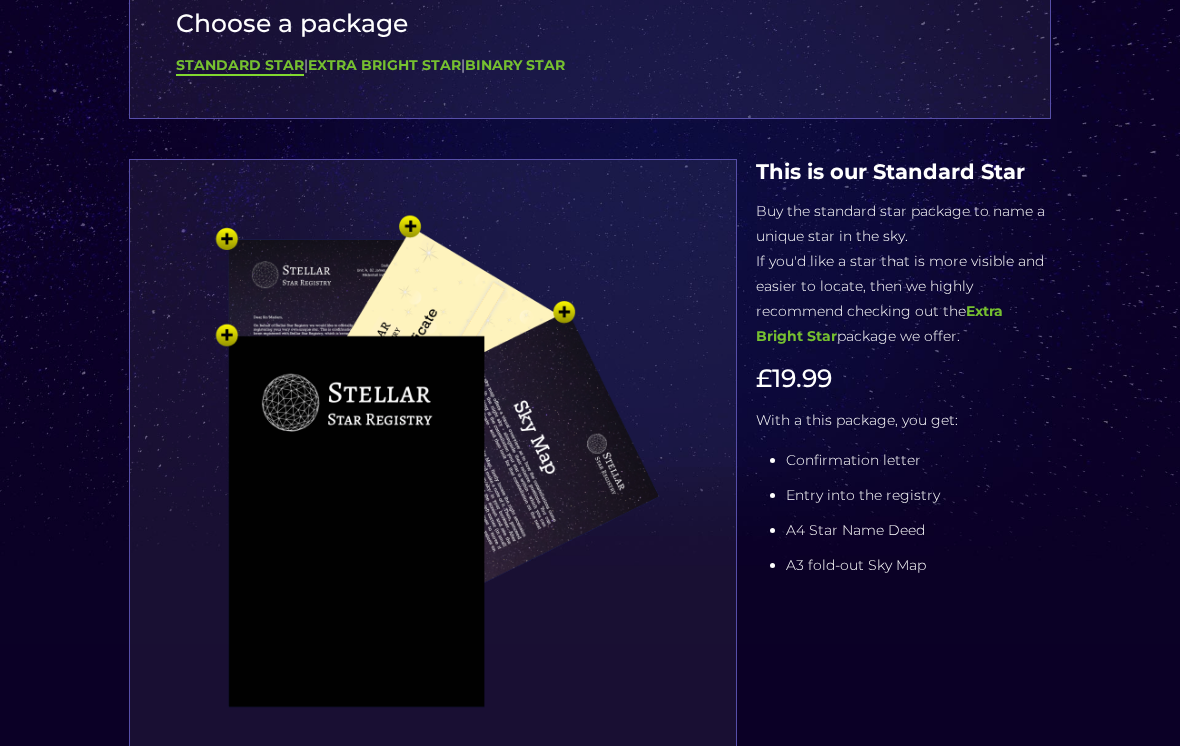 scroll, scrollTop: 209, scrollLeft: 0, axis: vertical 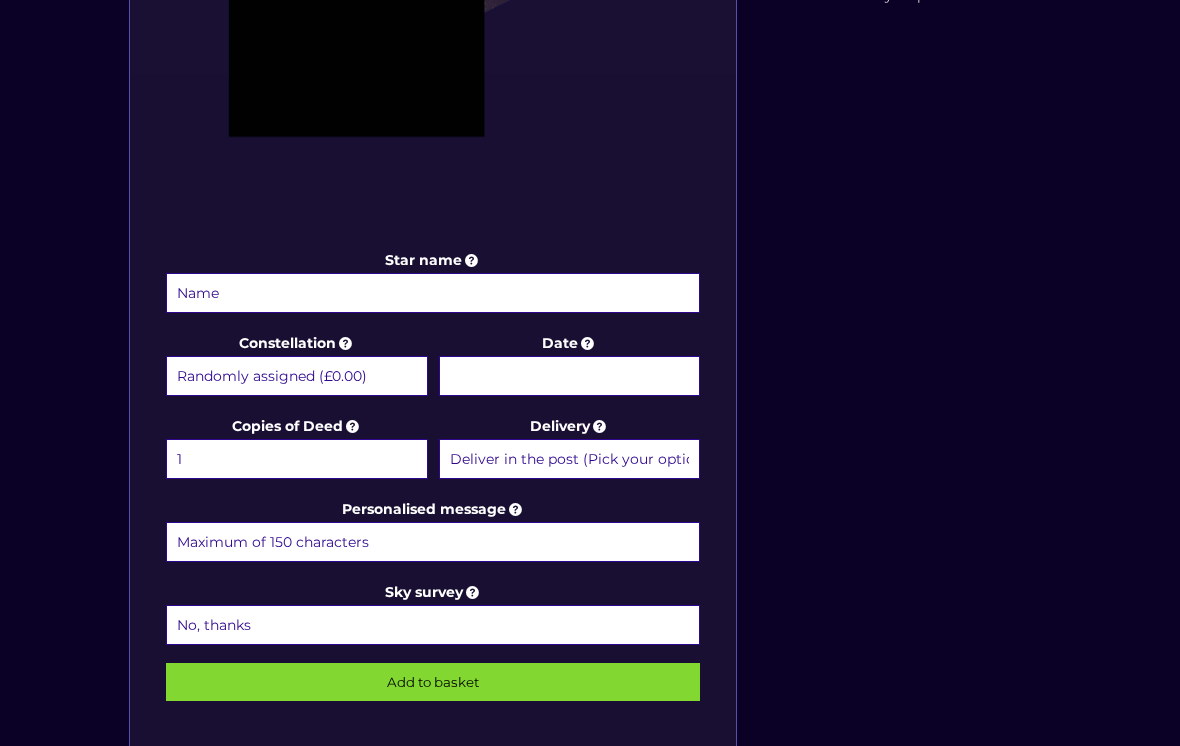 click on "Star name" at bounding box center (433, 293) 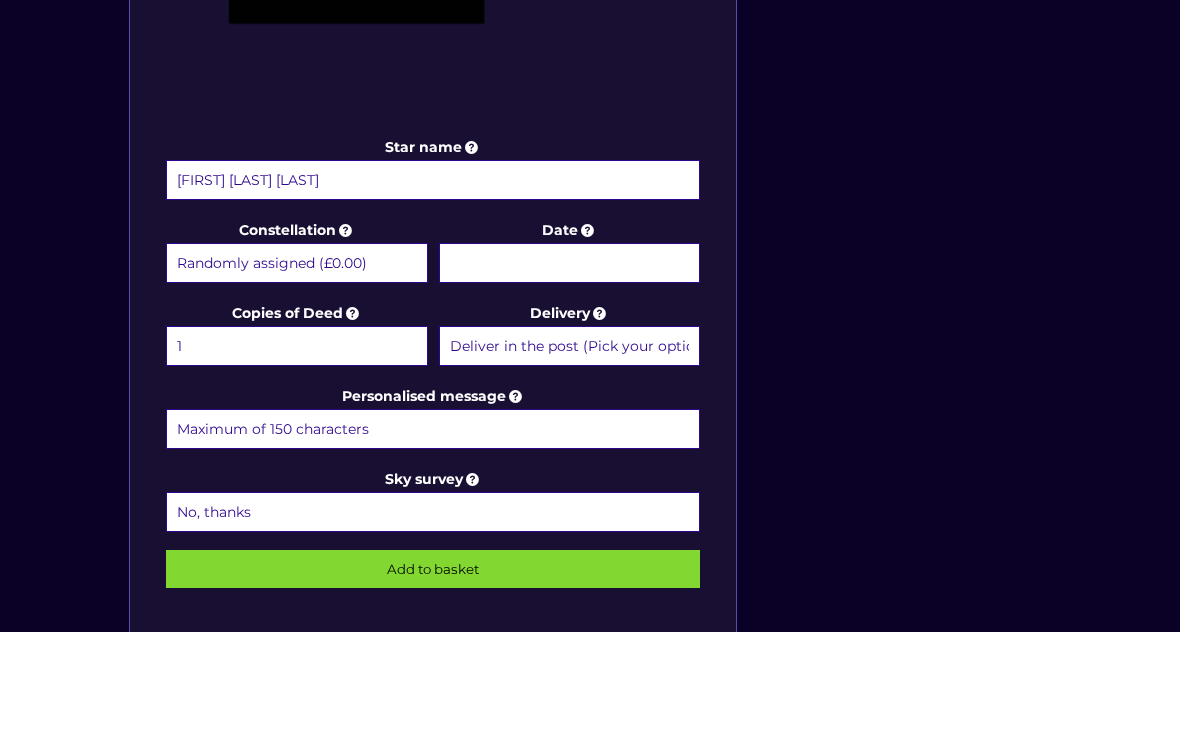 type on "[FIRST] [LAST] [LAST]" 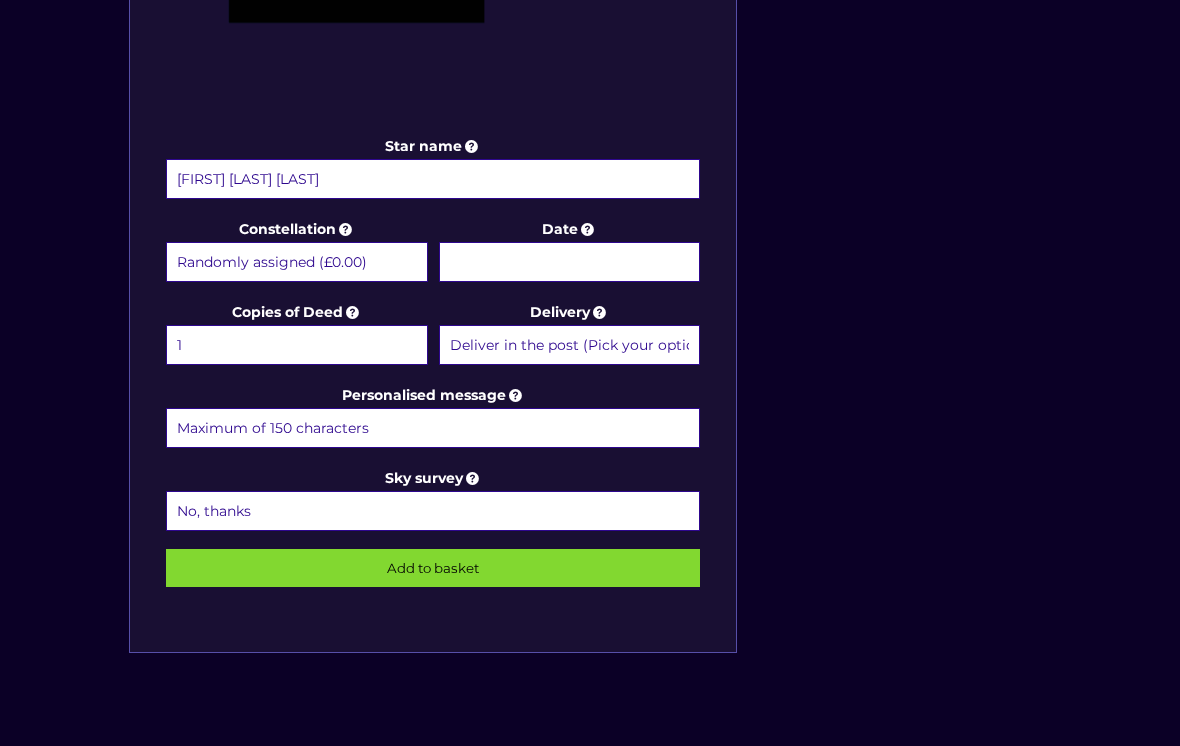click on "Randomly assigned (£0.00)
Aquarius - 20 Jan - 18 Feb (+£9.99)
Aries - 21 Mar - 19 Apr (+£9.99)
Cancer - 21 Jun - 22 Jul (+£9.99)
Capricorn - 22 Dec - 19 Jan (+£9.99)
Gemini - 21 May - 20 Jun (+£9.99)
Leo - 23 Jul - 22 Aug (+£9.99)
Libra - 23 Sep - 22 Oct (+£9.99)
Pisces - 19 Feb - 20 Mar (+£9.99)
Sagittarius - 22 Nov - 21 Dec (+£9.99)
Scorpius - 23 Oct - 21 Nov (+£9.99)
Taurus - 20 Apr - 20 May (+£9.99)
Virgo - 23 Aug - 22 Sep (+£9.99)
Andromeda - For the princess (+£9.99)" at bounding box center (297, 262) 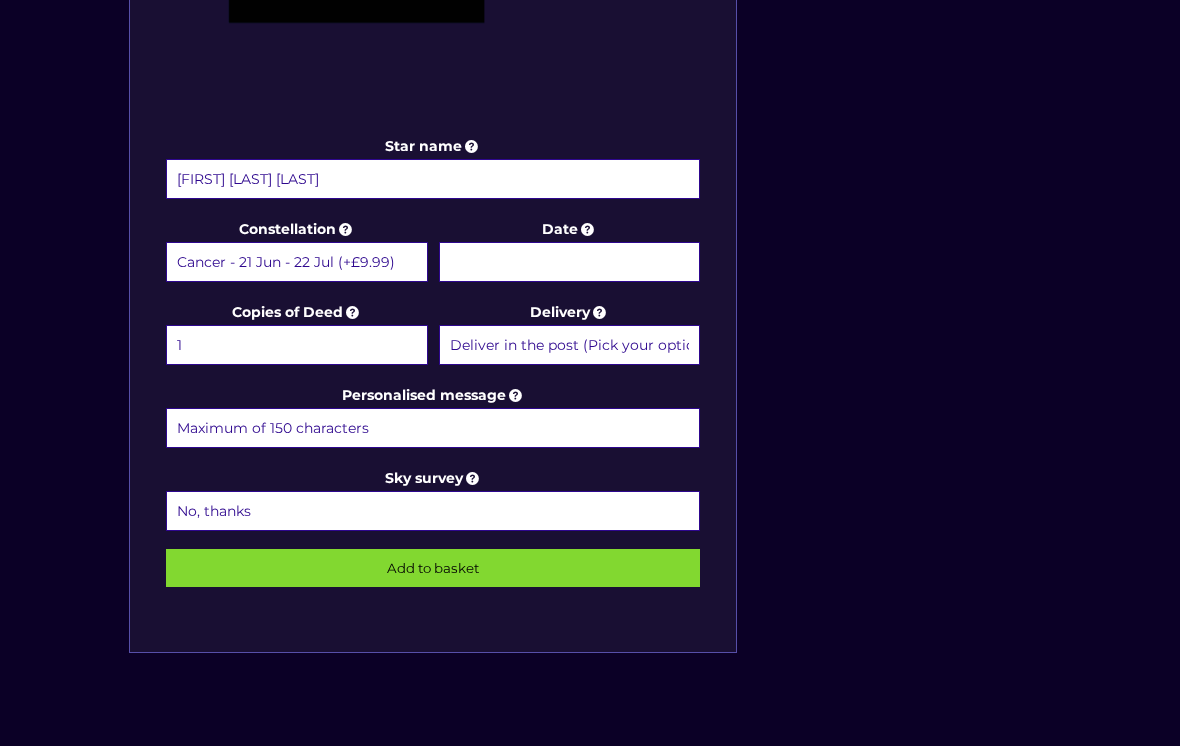 click on "Date" at bounding box center [570, 262] 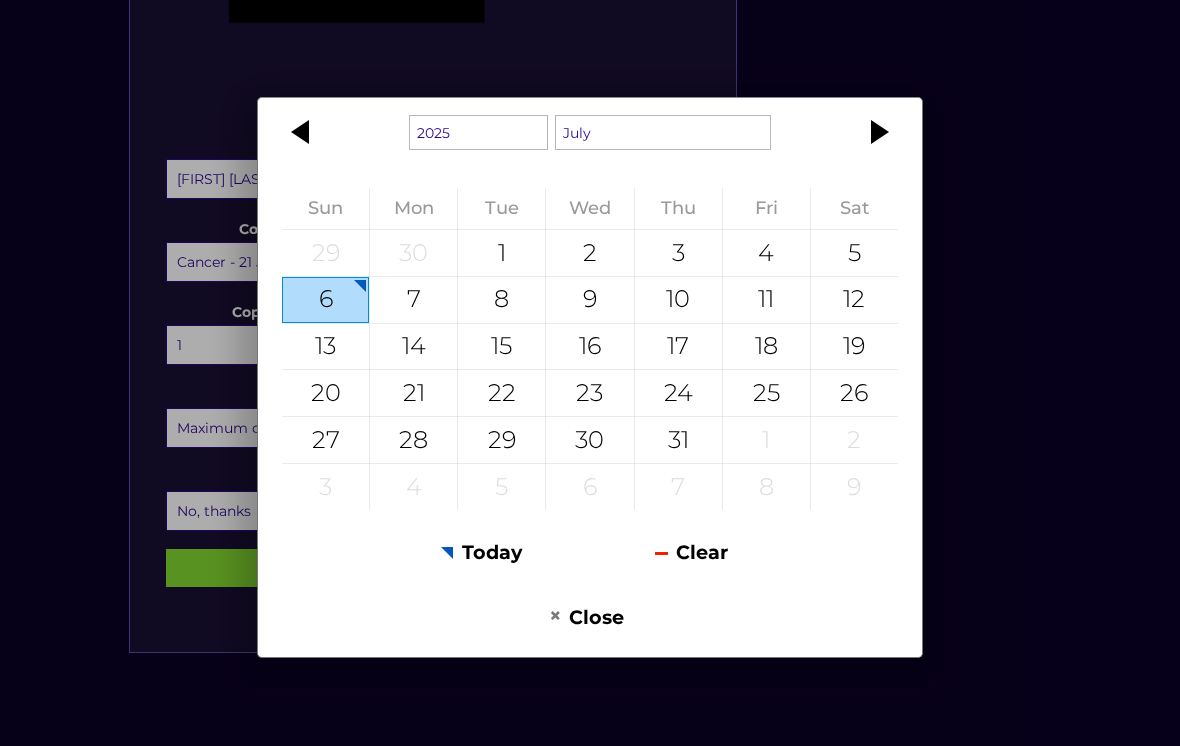 click at bounding box center [303, 132] 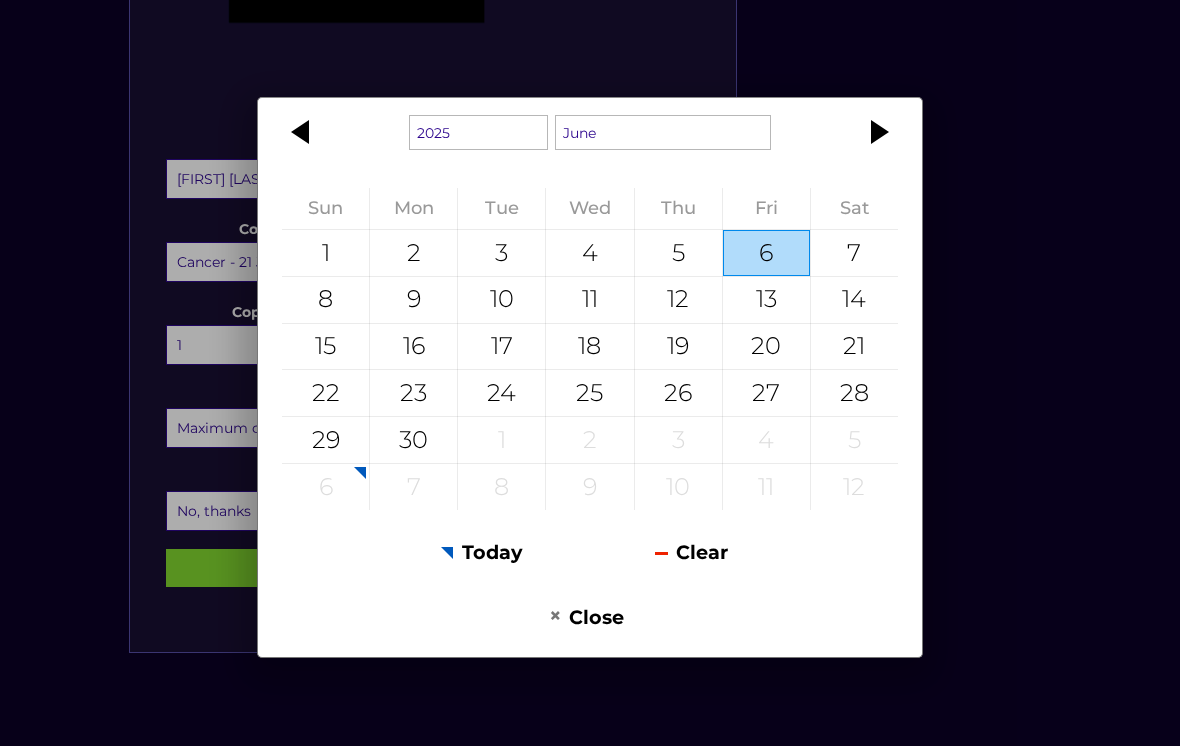 click on "23" at bounding box center (413, 393) 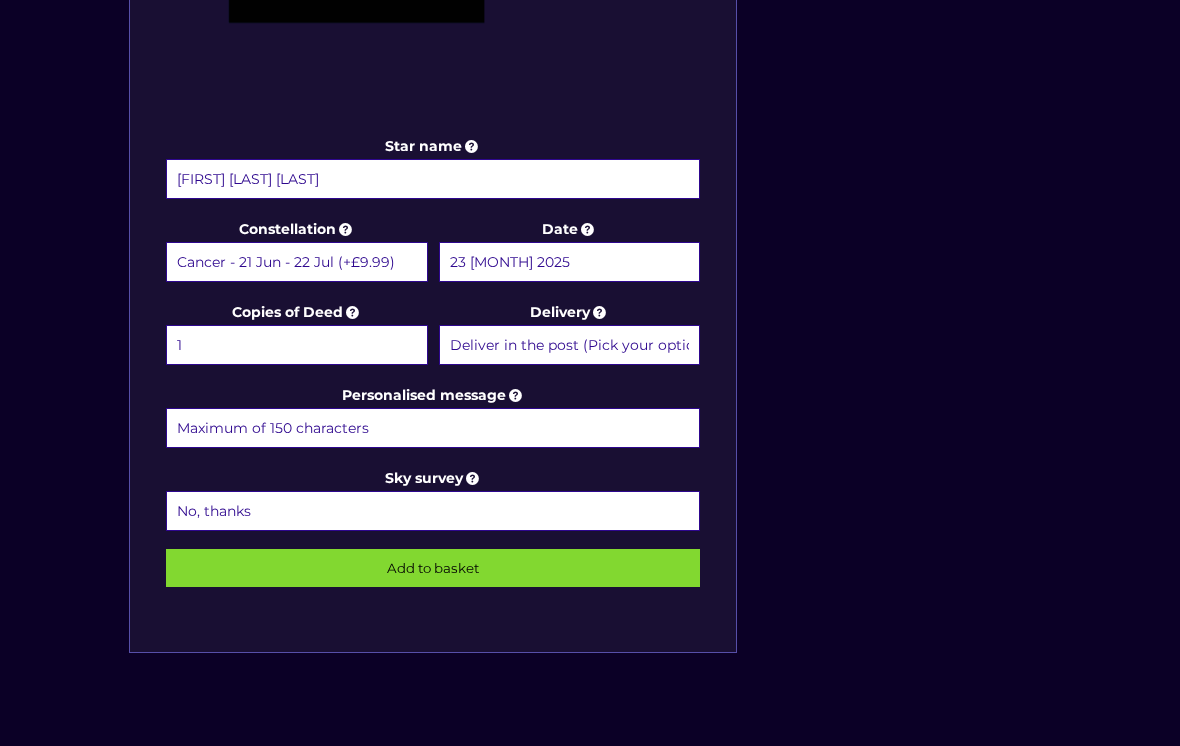 click on "Personalised message" at bounding box center (433, 428) 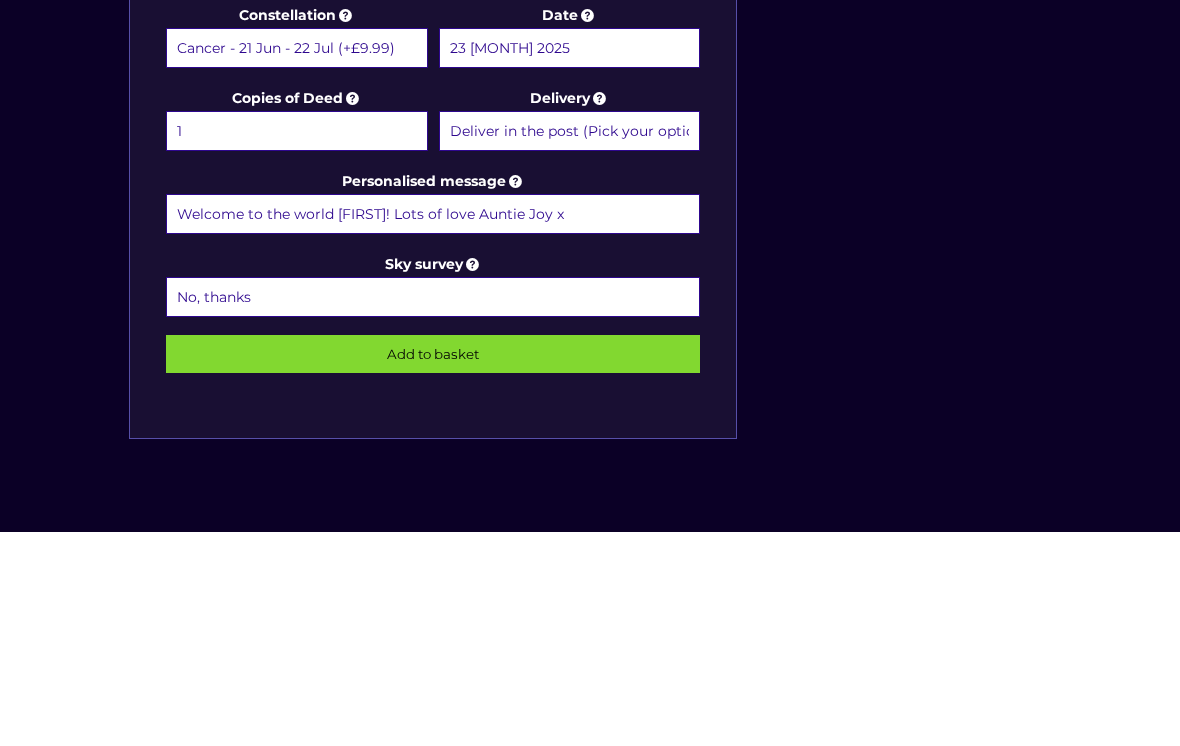 scroll, scrollTop: 1095, scrollLeft: 0, axis: vertical 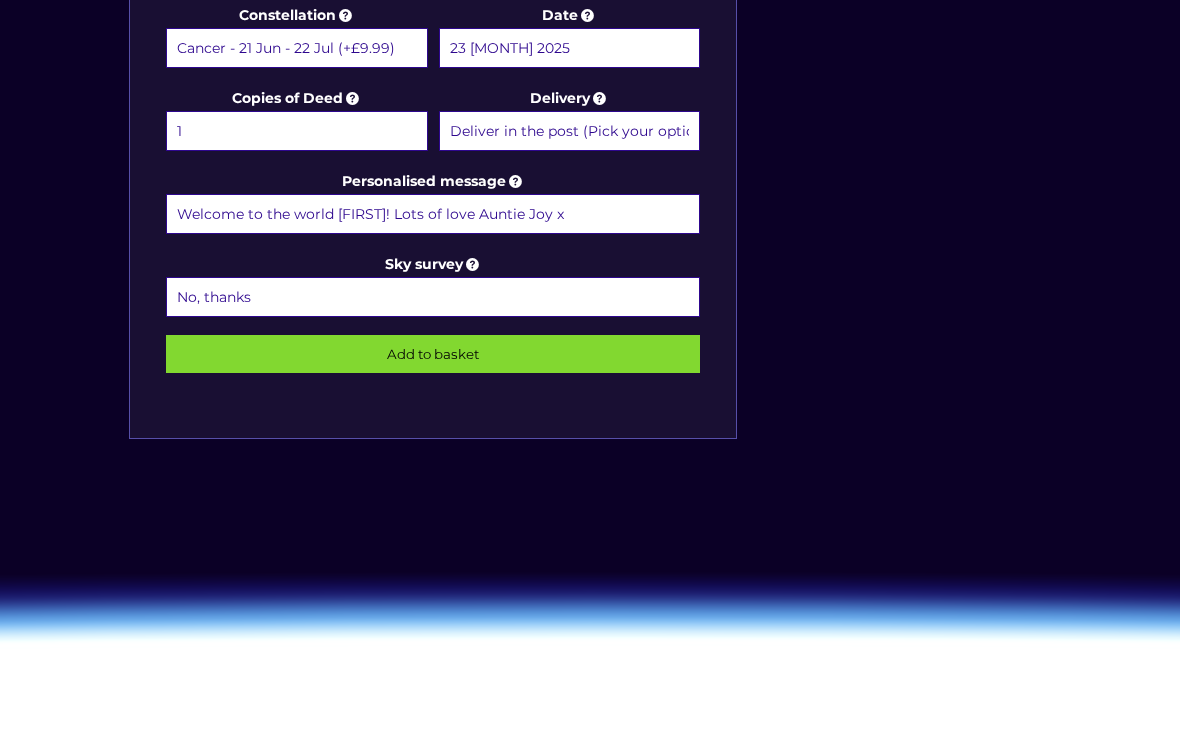 type on "Welcome to the world Henry! Lots of love Auntie Joy x" 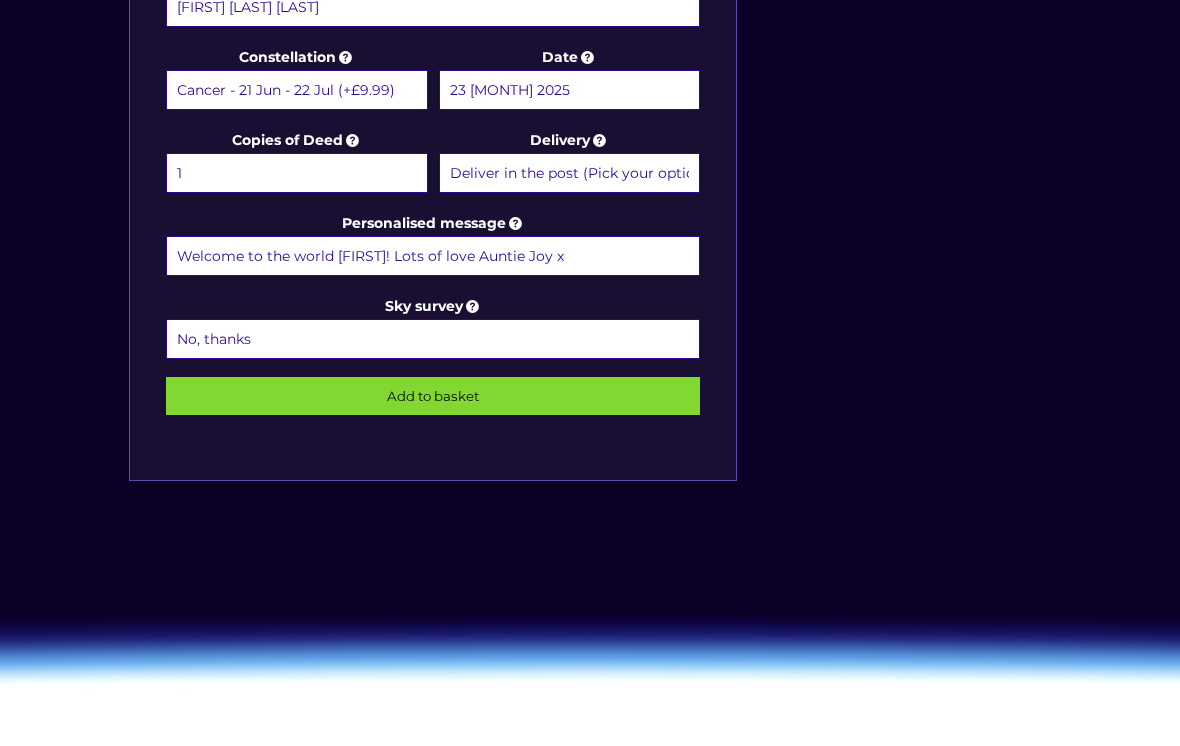 scroll, scrollTop: 1053, scrollLeft: 0, axis: vertical 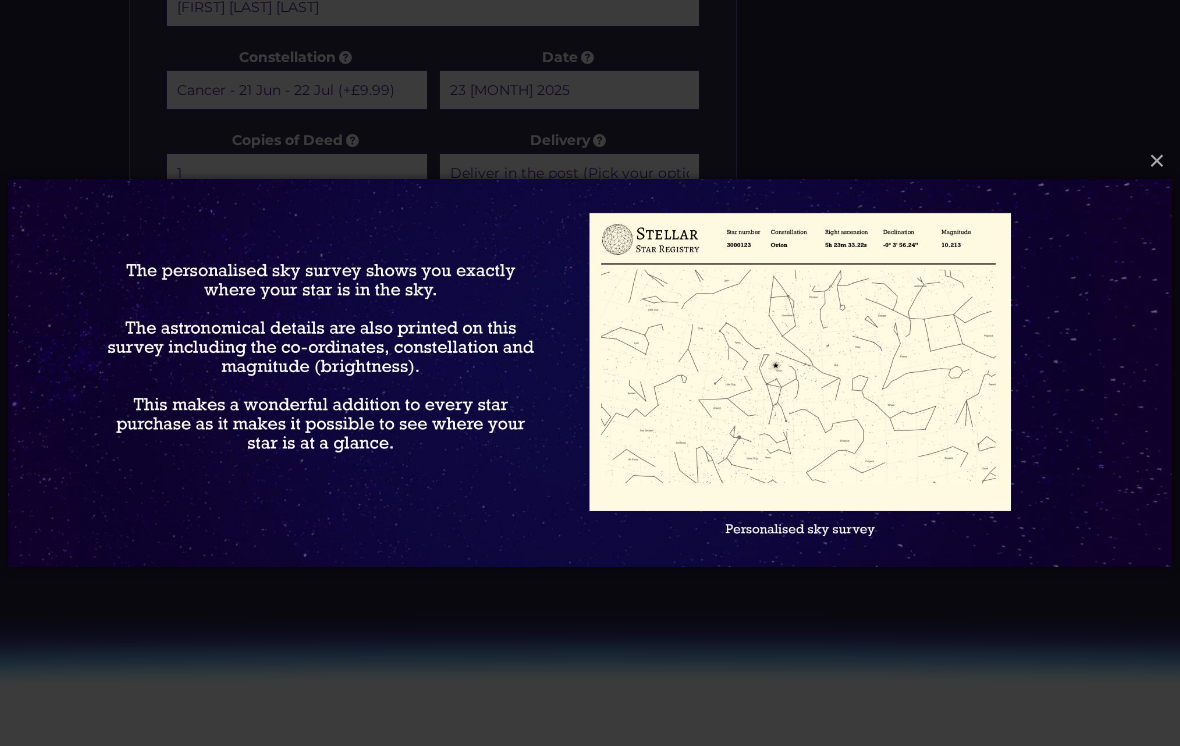 click on "× Loading..." at bounding box center (590, 373) 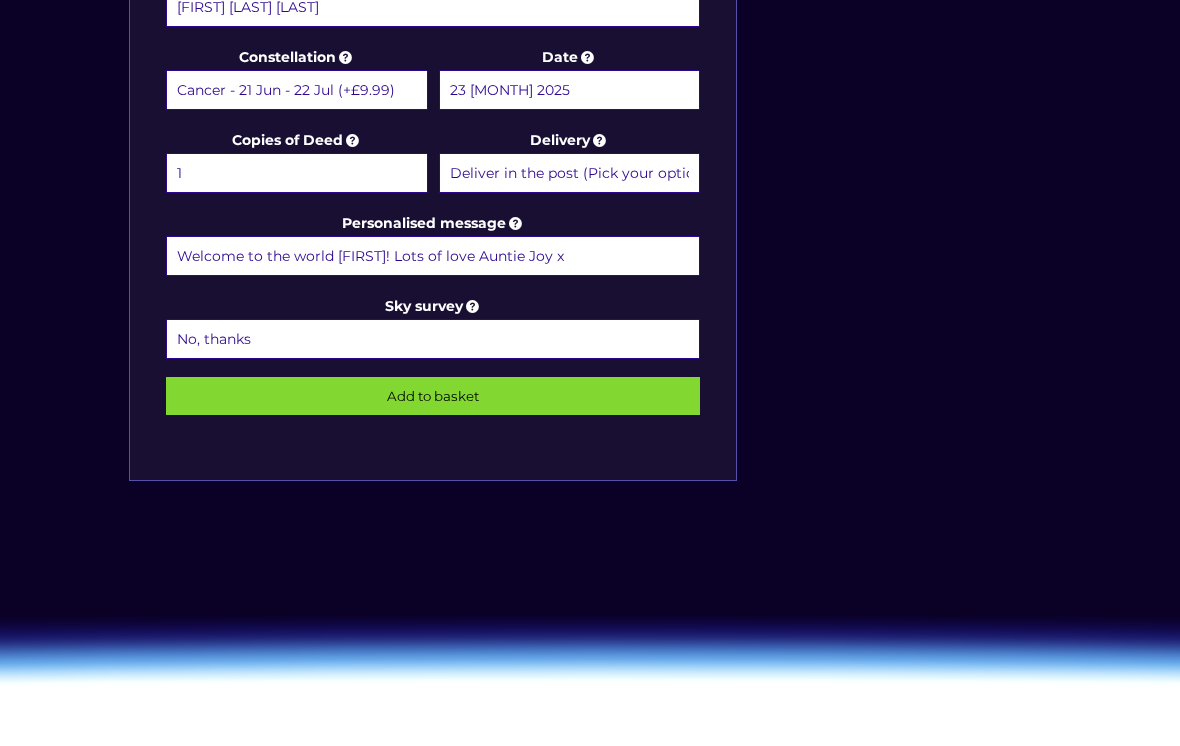click on "No, thanks
1 (+£6.99)
2 (+£11.99)
3 (+£16.99)
4 (+£21.99)
5 (+£26.99)
6 (+£31.99)
7 (+£36.99)
8 (+£41.99)
9 (+£46.99)
10 (+£51.99)" at bounding box center [433, 339] 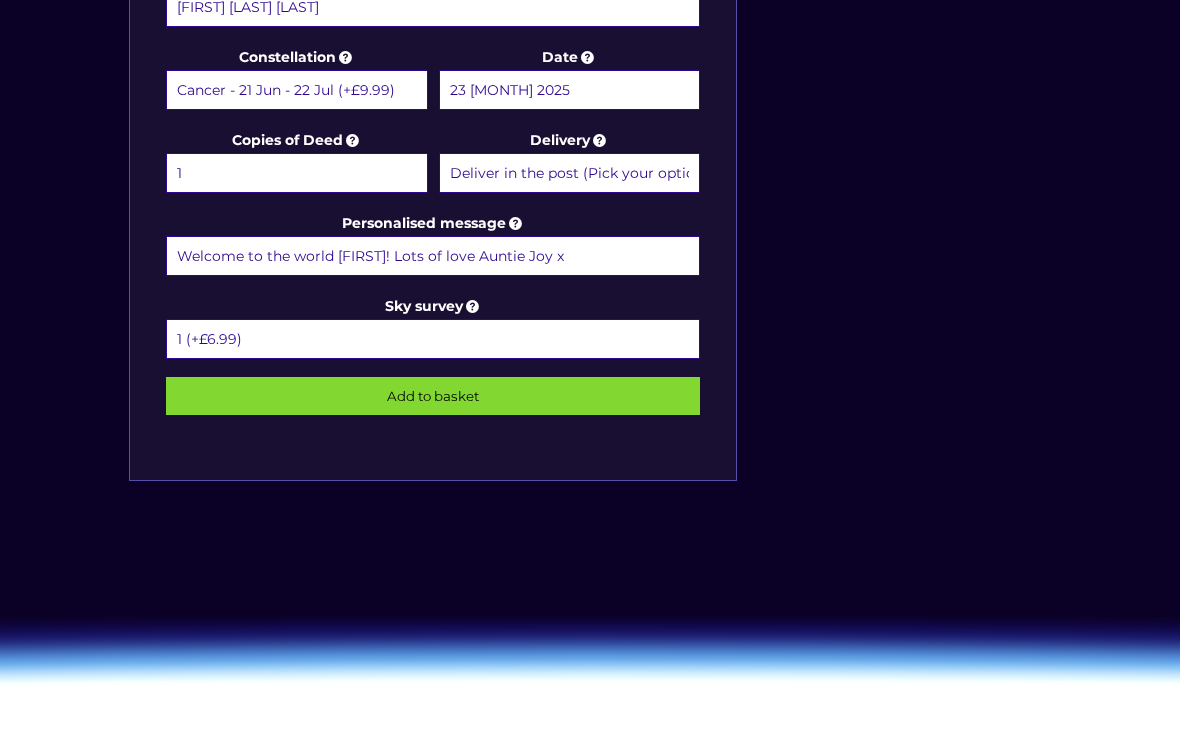 click on "Add to basket" at bounding box center (433, 396) 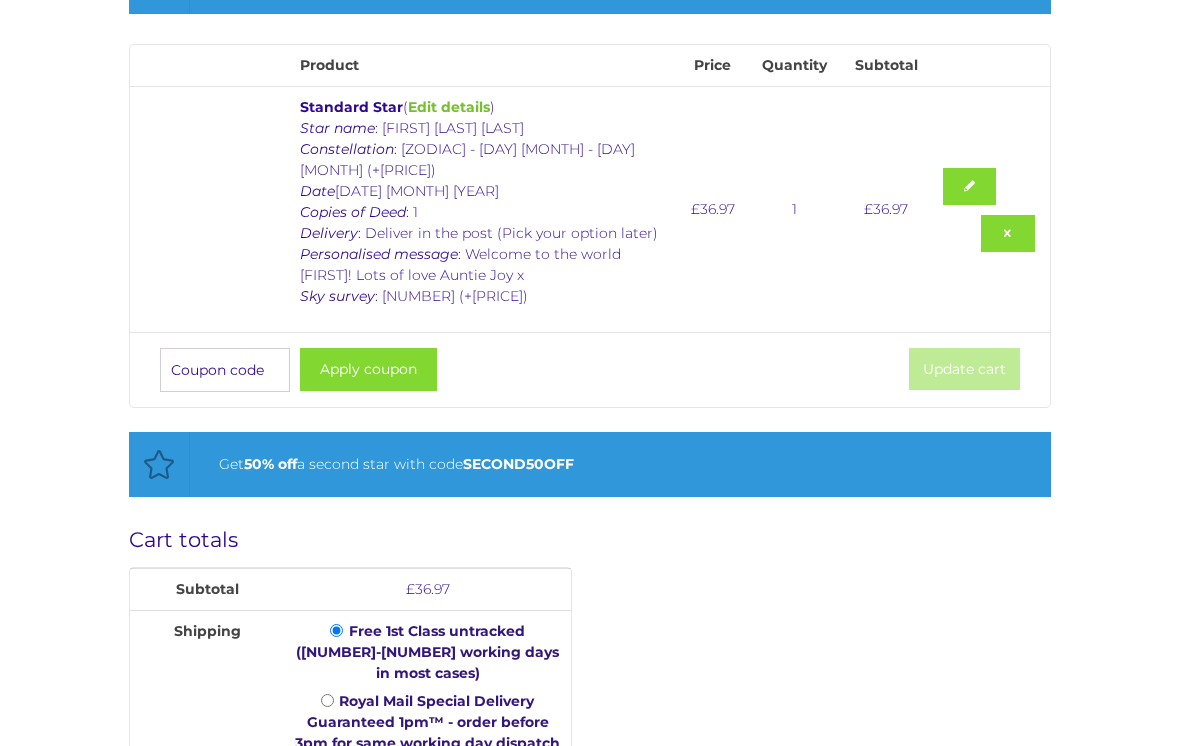 scroll, scrollTop: 411, scrollLeft: 0, axis: vertical 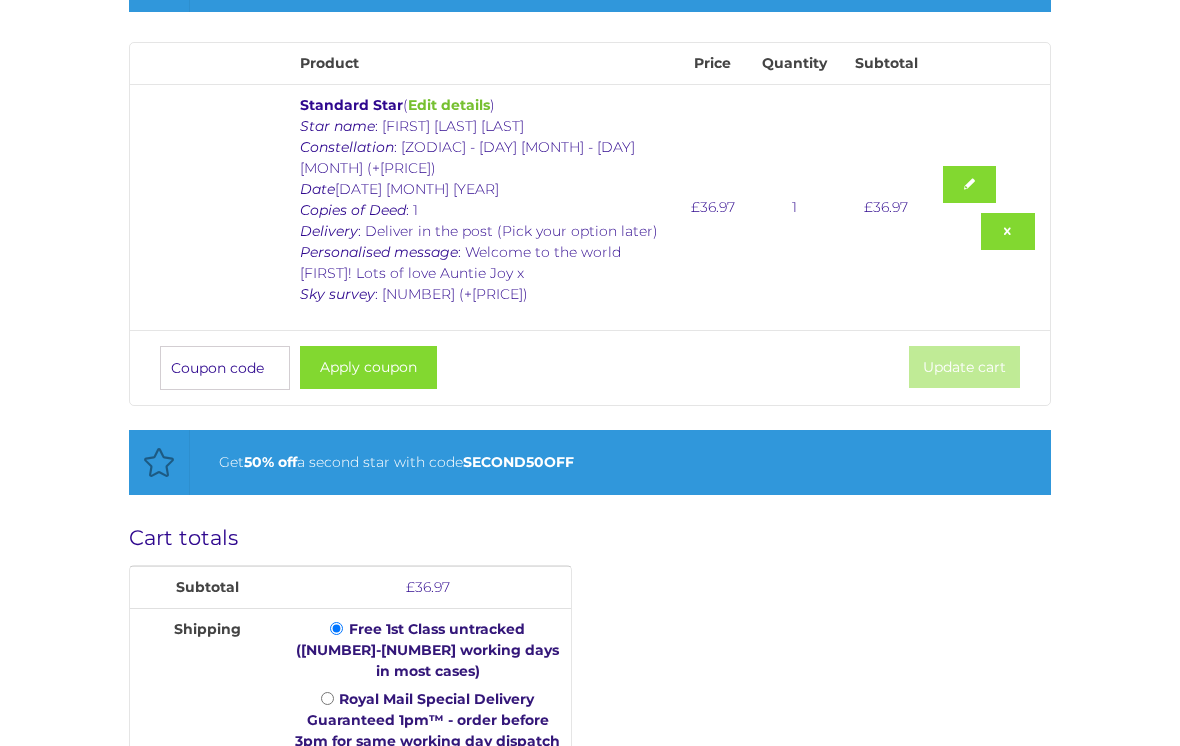 click at bounding box center [970, 185] 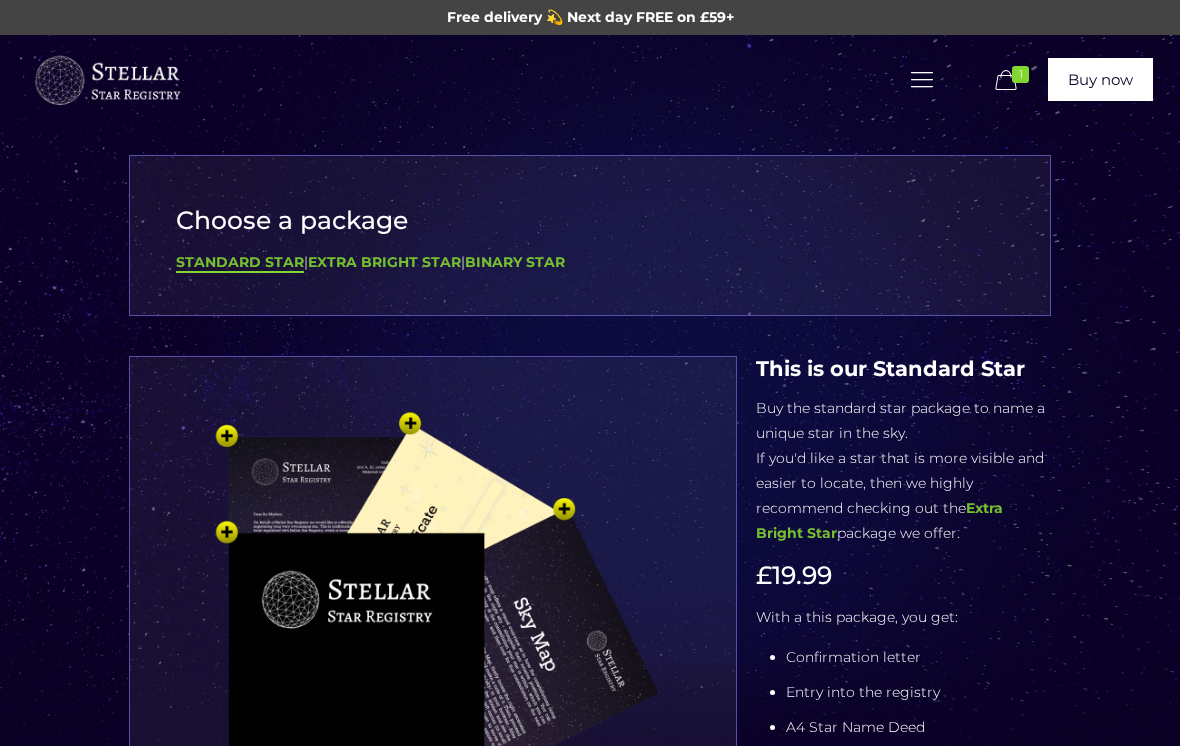 scroll, scrollTop: 0, scrollLeft: 0, axis: both 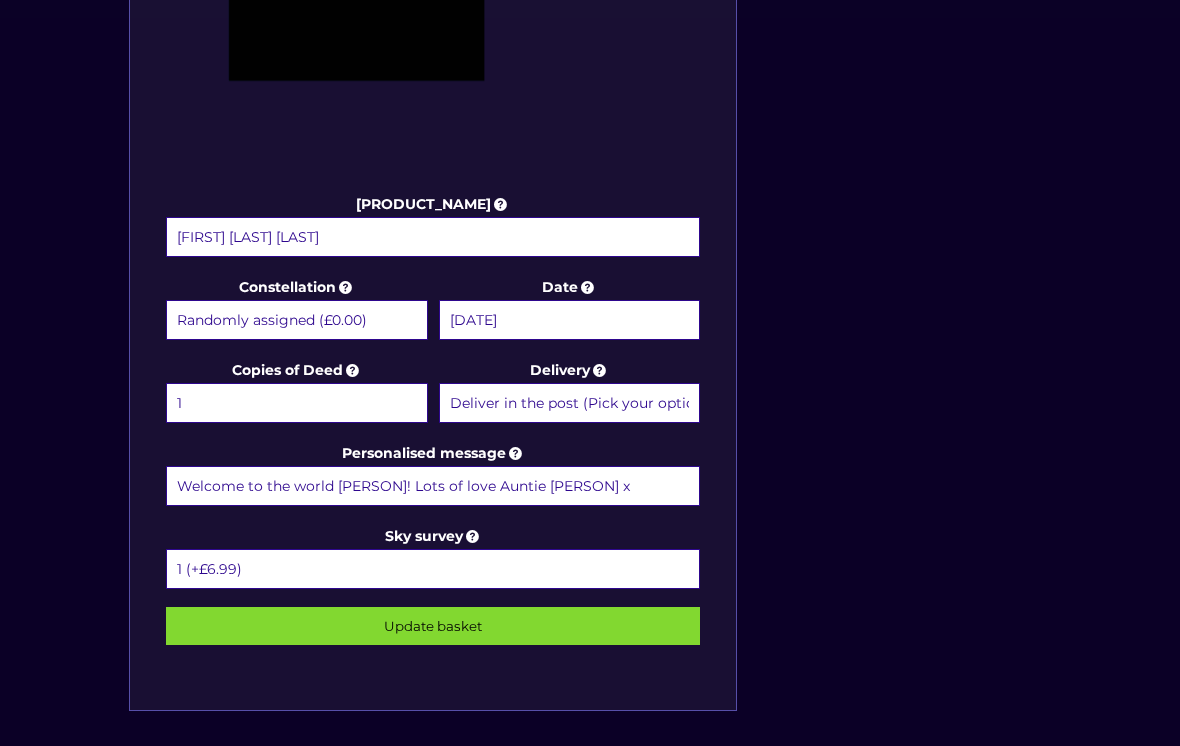 click on "Randomly assigned (£0.00)
[CONSTELLATION] - [DATE] - [DATE] (+£9.99)
[CONSTELLATION] - [DATE] - [DATE] (+£9.99)
[CONSTELLATION] - [DATE] - [DATE] (+£9.99)
[CONSTELLATION] - [DATE] - [DATE] (+£9.99)
[CONSTELLATION] - [DATE] - [DATE] (+£9.99)
[CONSTELLATION] - [DATE] - [DATE] (+£9.99)
[CONSTELLATION] - [DATE] - [DATE] (+£9.99)
[CONSTELLATION] - [DATE] - [DATE] (+£9.99)
[CONSTELLATION] - [DATE] - [DATE] (+£9.99)
[CONSTELLATION] - [DATE] - [DATE] (+£9.99)
[CONSTELLATION] - [DATE] - [DATE] (+£9.99)
[CONSTELLATION] - [DATE] - [DATE] (+£9.99)
[CONSTELLATION] - For the princess (+£9.99)" at bounding box center [297, 321] 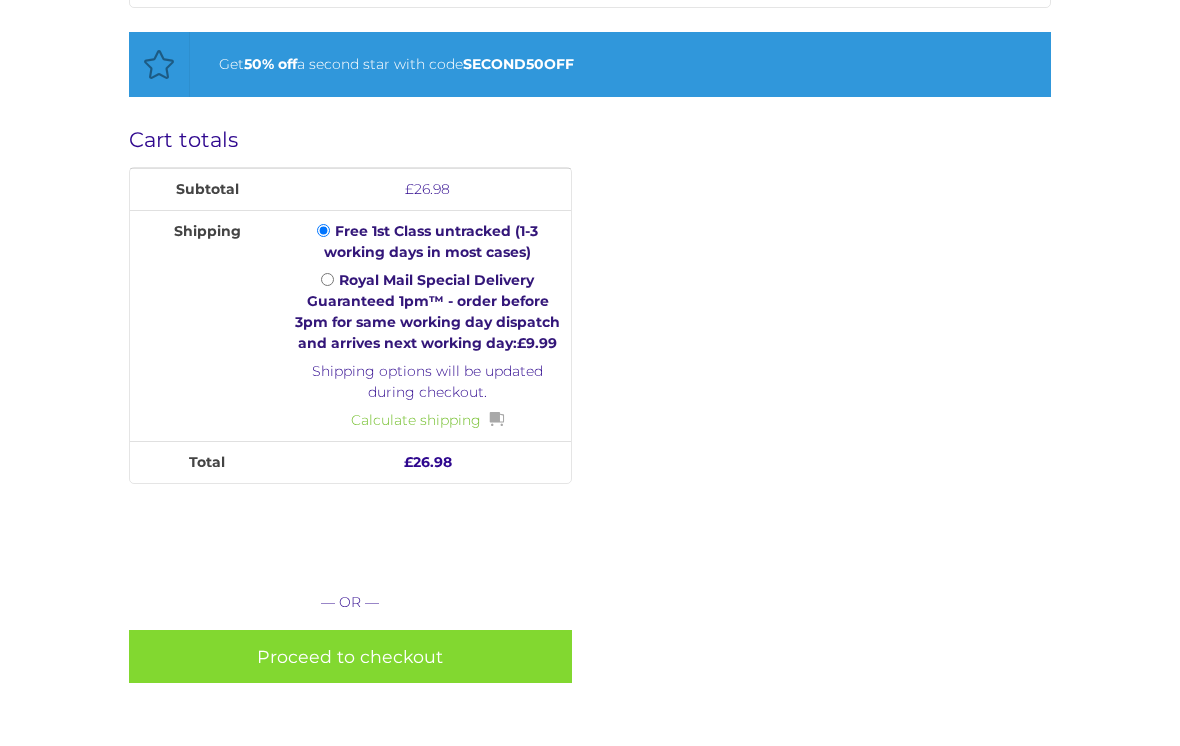 scroll, scrollTop: 791, scrollLeft: 0, axis: vertical 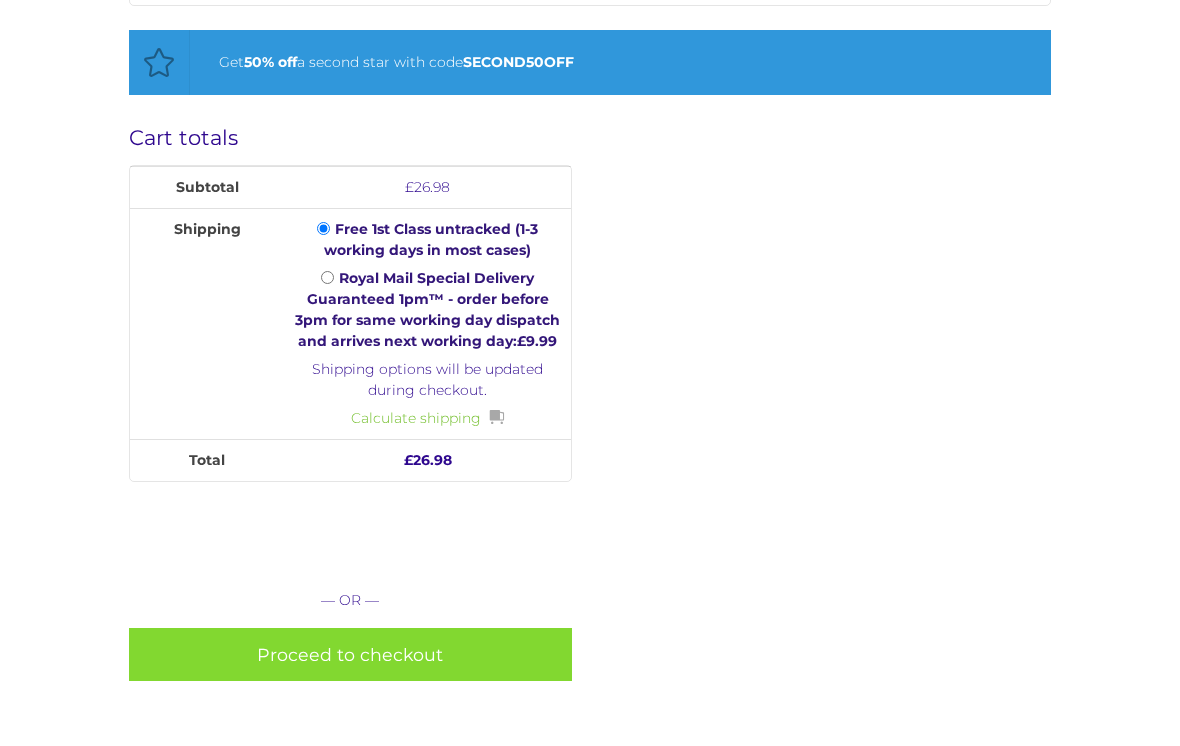 click on "Proceed to checkout" at bounding box center [350, 654] 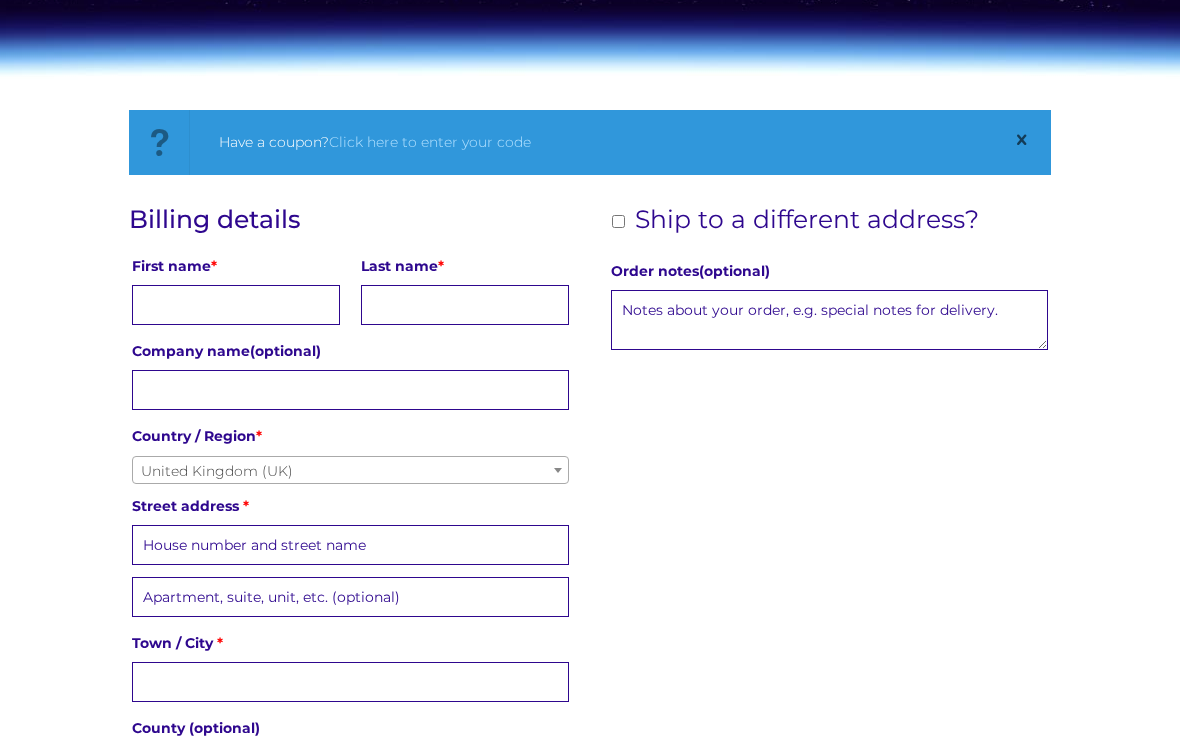 scroll, scrollTop: 259, scrollLeft: 0, axis: vertical 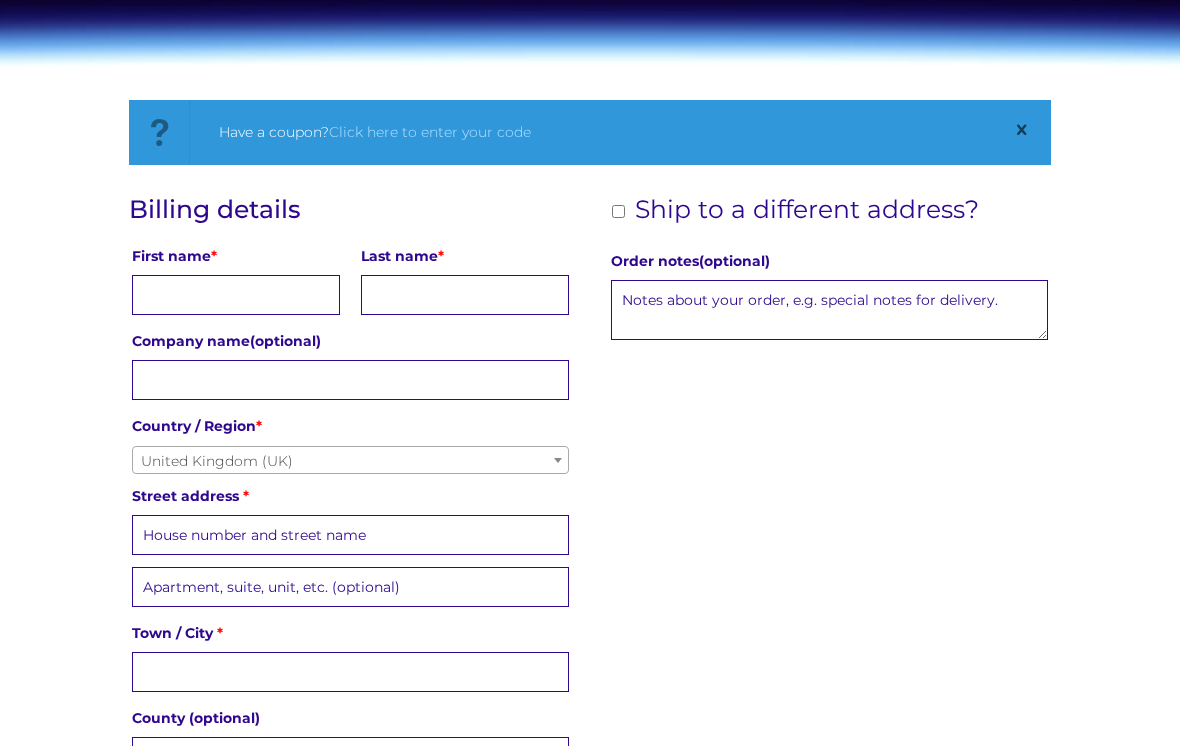 click on "First name  *" at bounding box center (236, 295) 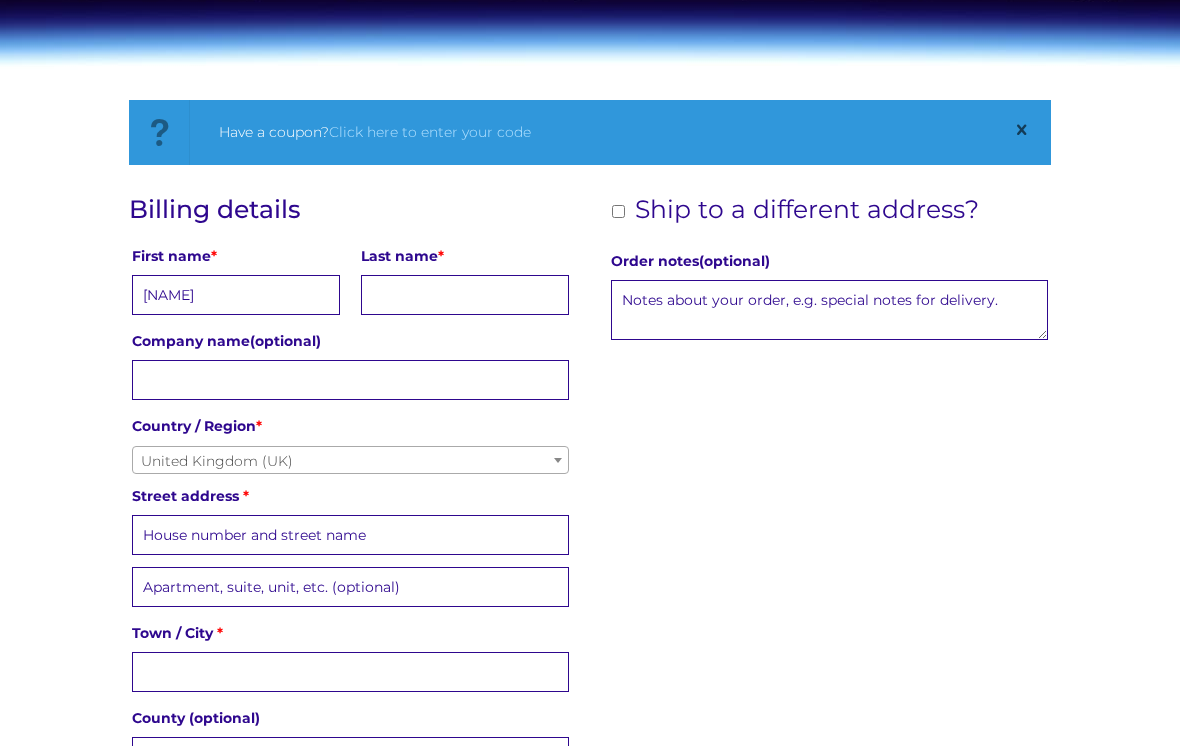 type on "[NAME]" 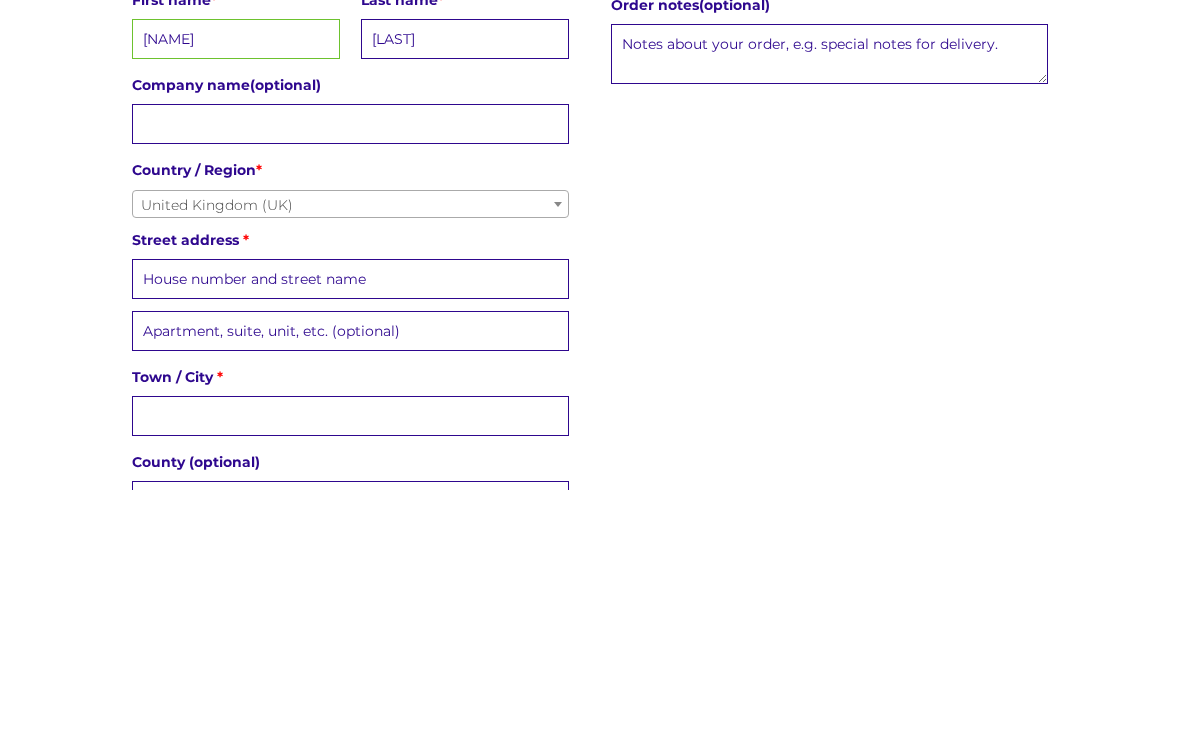type on "[LAST]" 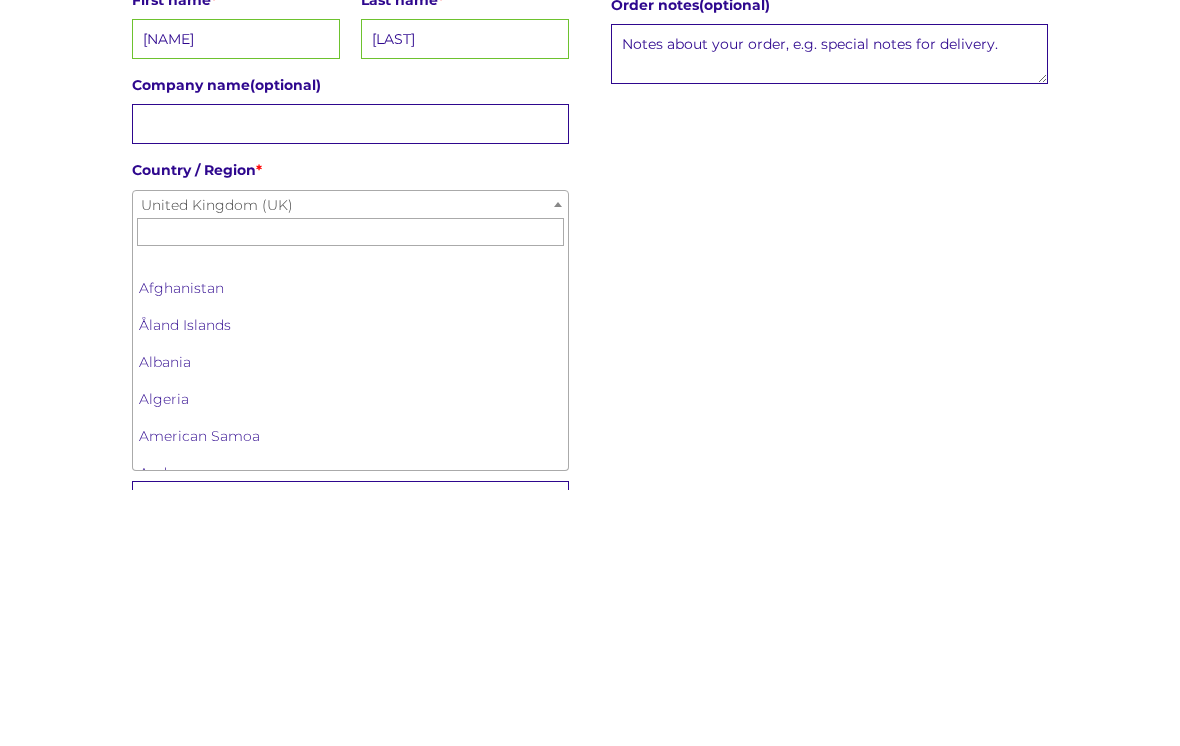 scroll, scrollTop: 515, scrollLeft: 0, axis: vertical 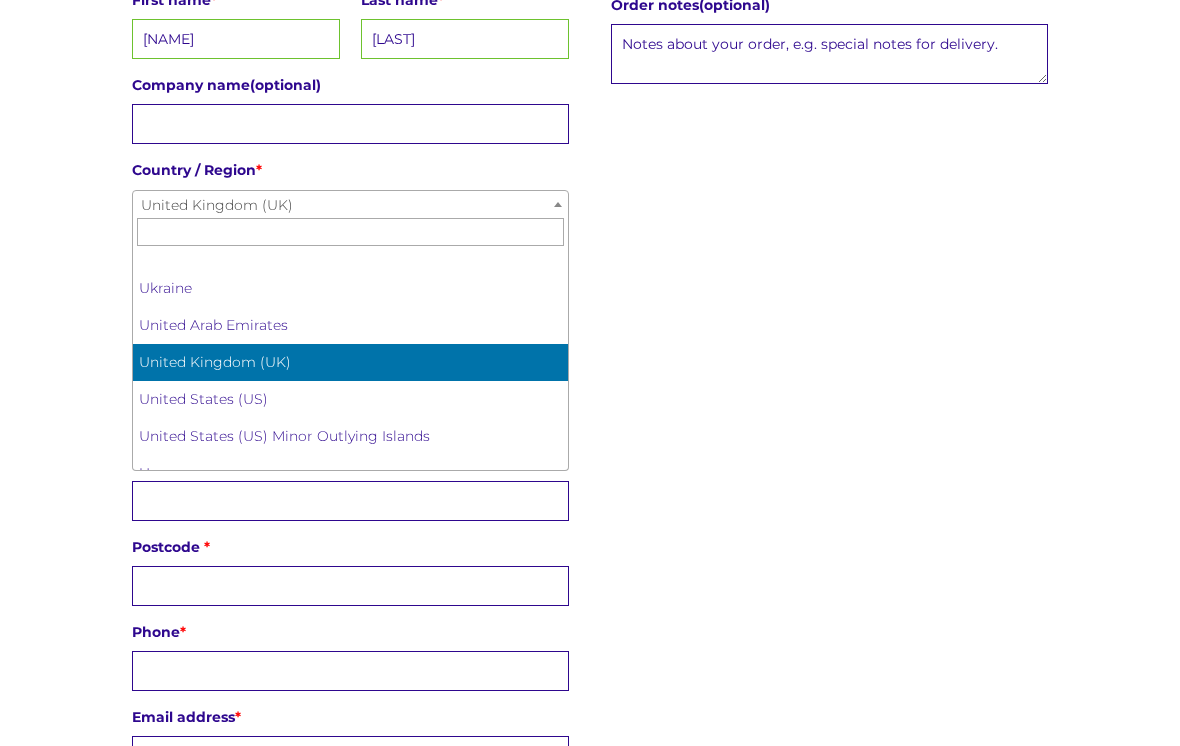 click on "First name  * [NAME] Last name  * [NAME] Company name  (optional) Country / Region  * Select a country / region… Afghanistan Åland Islands Albania Algeria American Samoa Andorra Angola Anguilla Antarctica Antigua and Barbuda Argentina Armenia Aruba Australia Austria Azerbaijan Bahamas Bahrain Bangladesh Barbados Belarus Belau Belgium Belize Benin Bermuda Bhutan Bolivia Bonaire, Saint Eustatius and Saba Bosnia and Herzegovina Botswana Bouvet Island Brazil British Indian Ocean Territory Brunei Bulgaria Burkina Faso Burundi Cambodia Cameroon Canada Cape Verde Cayman Islands Central African Republic Chad Chile China Christmas Island Cocos (Keeling) Islands Colombia Comoros Congo (Brazzaville) Congo (Kinshasa) Cook Islands Costa Rica Croatia Cuba Curaçao Cyprus Czech Republic" at bounding box center (590, 890) 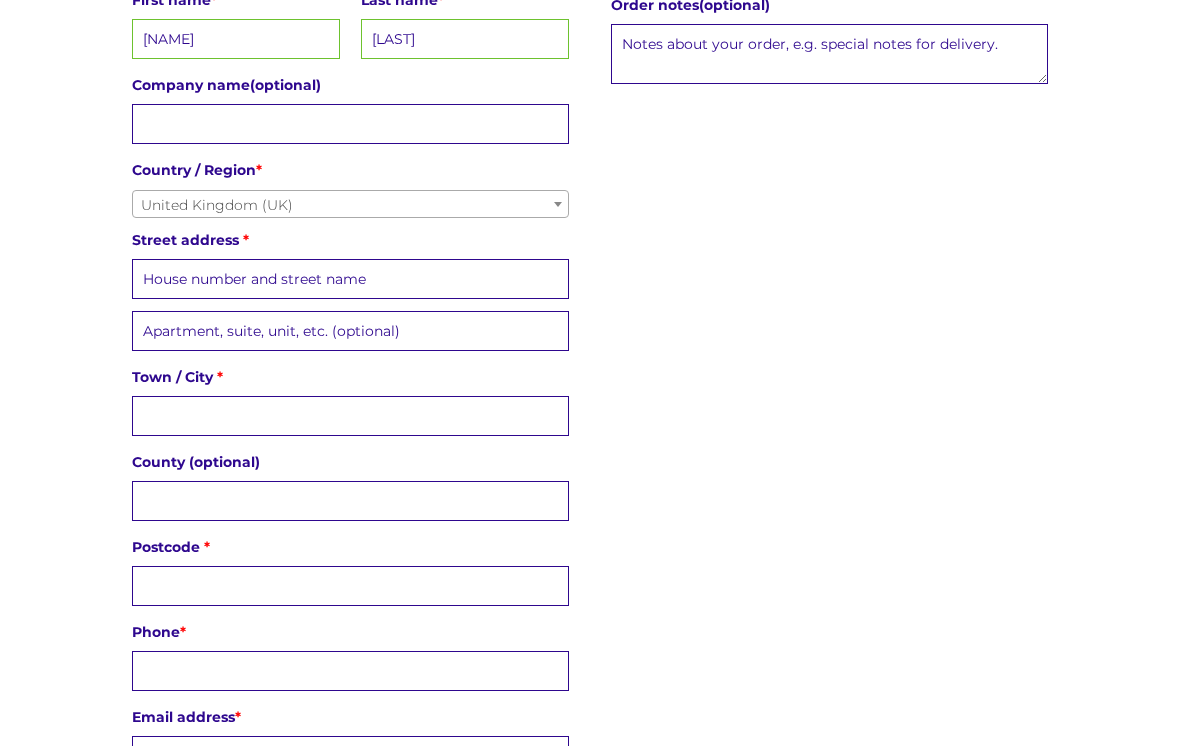 click on "Street address   *" at bounding box center (350, 279) 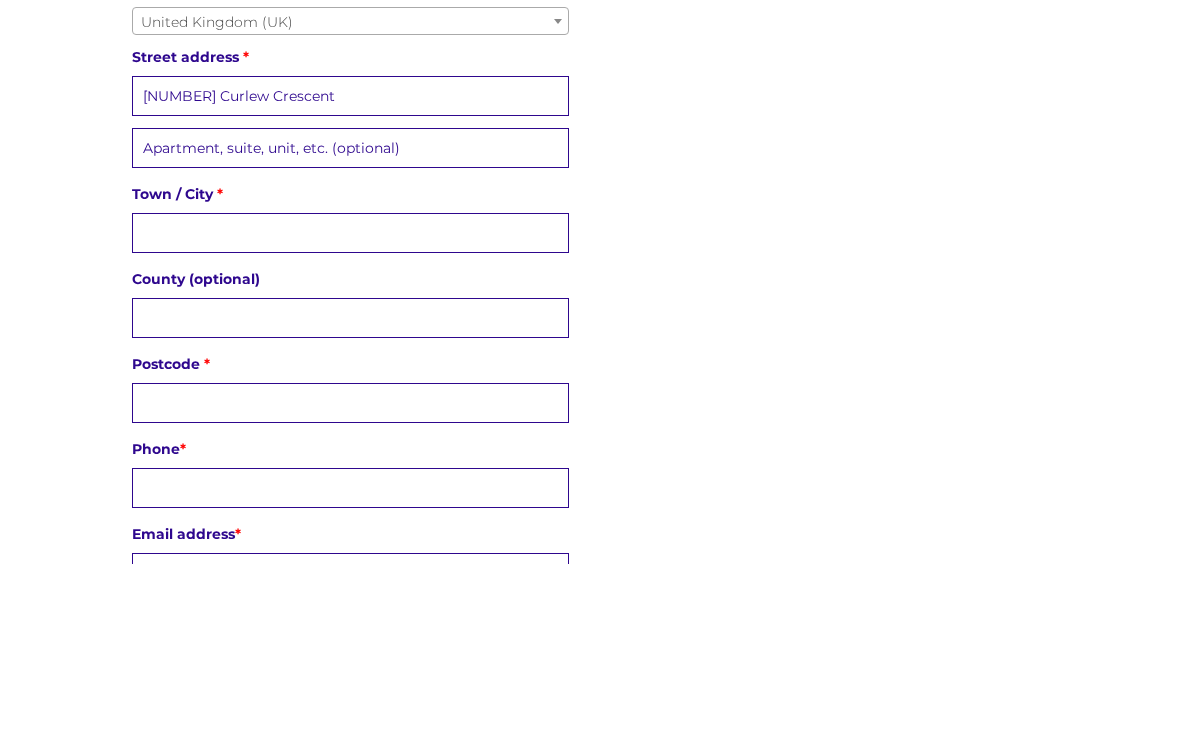 type on "[NUMBER] Curlew Crescent" 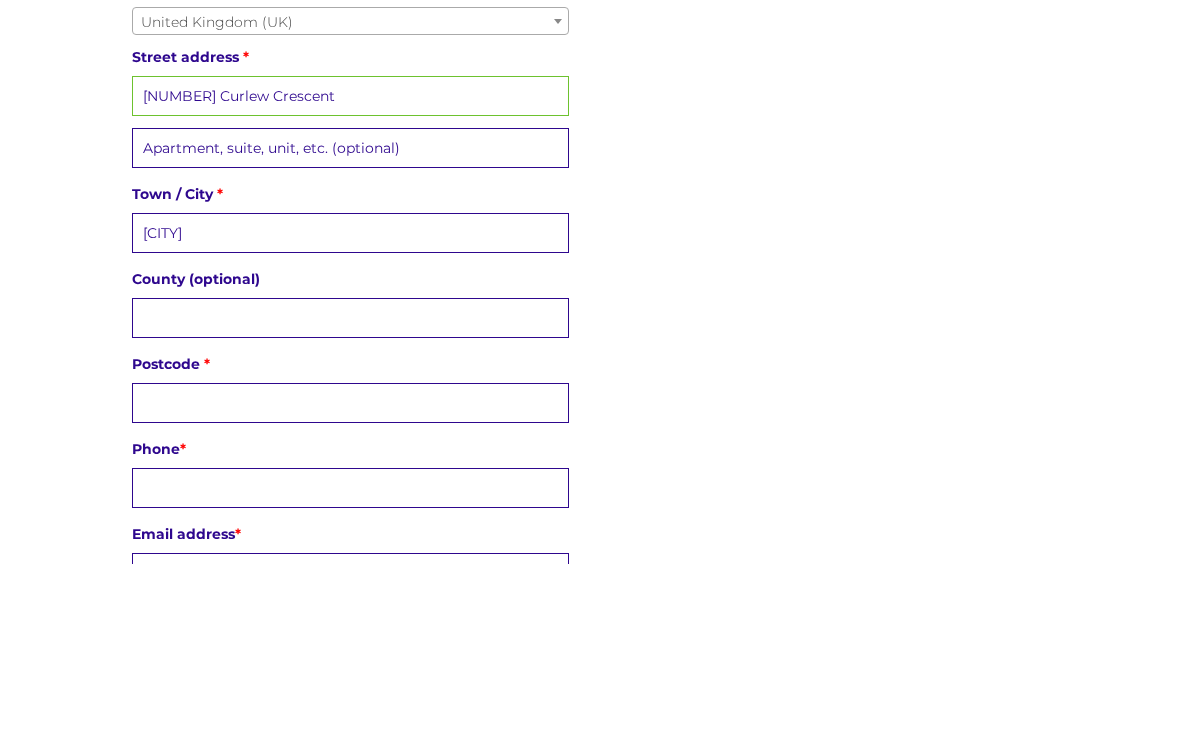 type on "[CITY]" 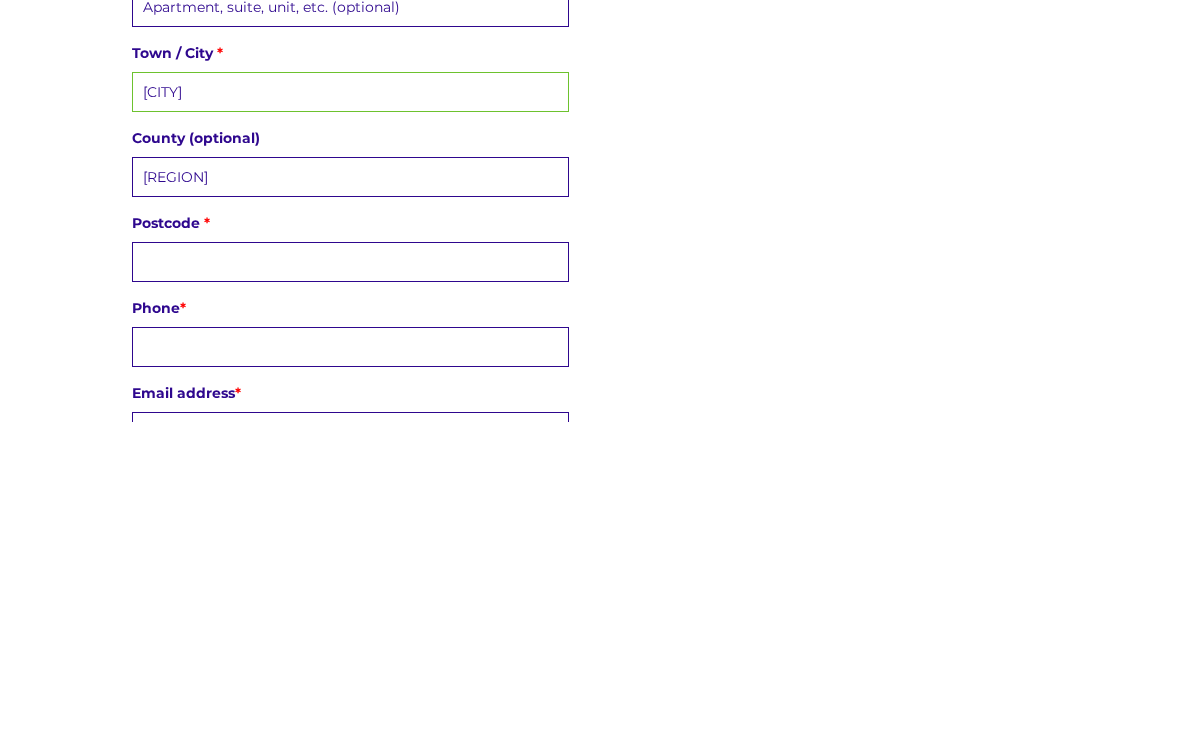 type on "[REGION]" 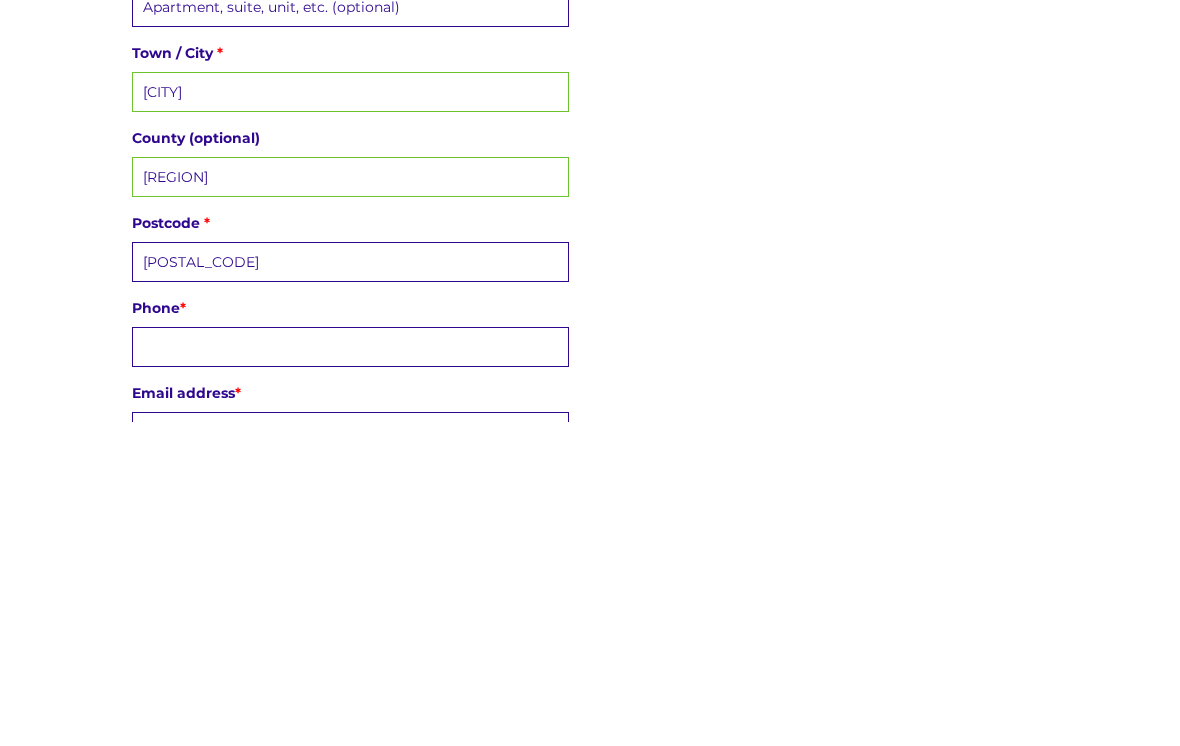 type on "[POSTAL_CODE]" 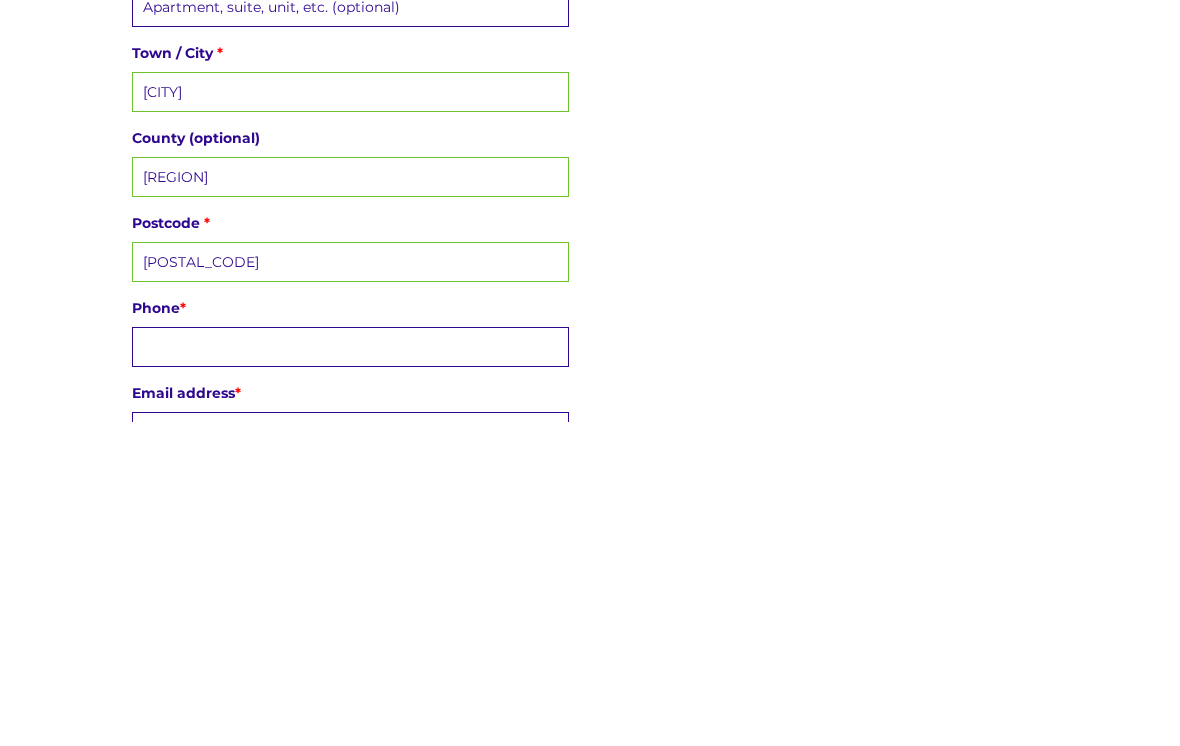 scroll, scrollTop: 587, scrollLeft: 0, axis: vertical 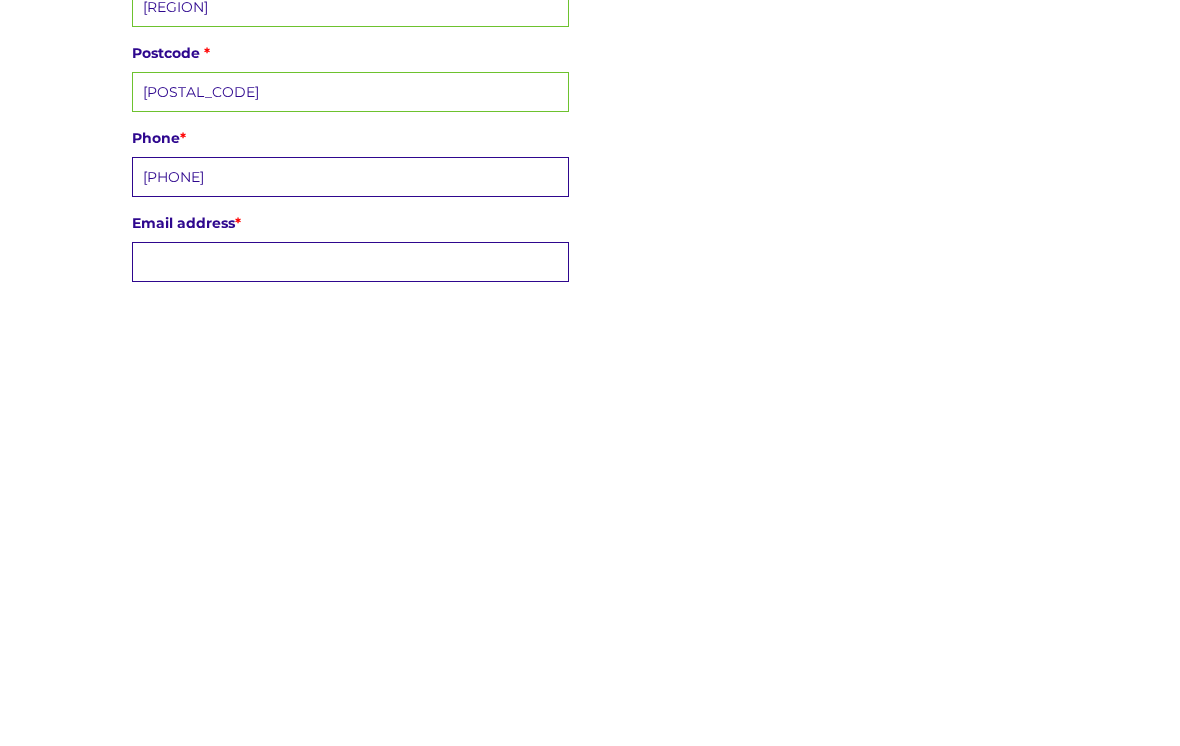 type on "[PHONE]" 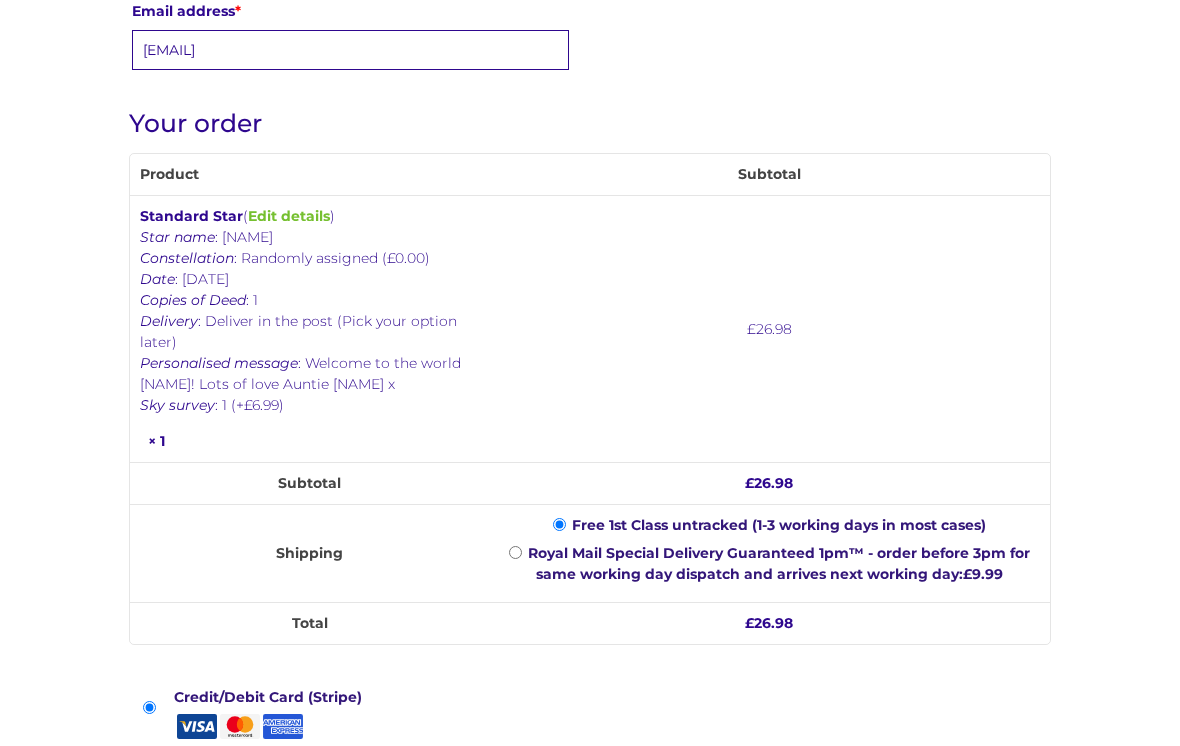 scroll, scrollTop: 1235, scrollLeft: 0, axis: vertical 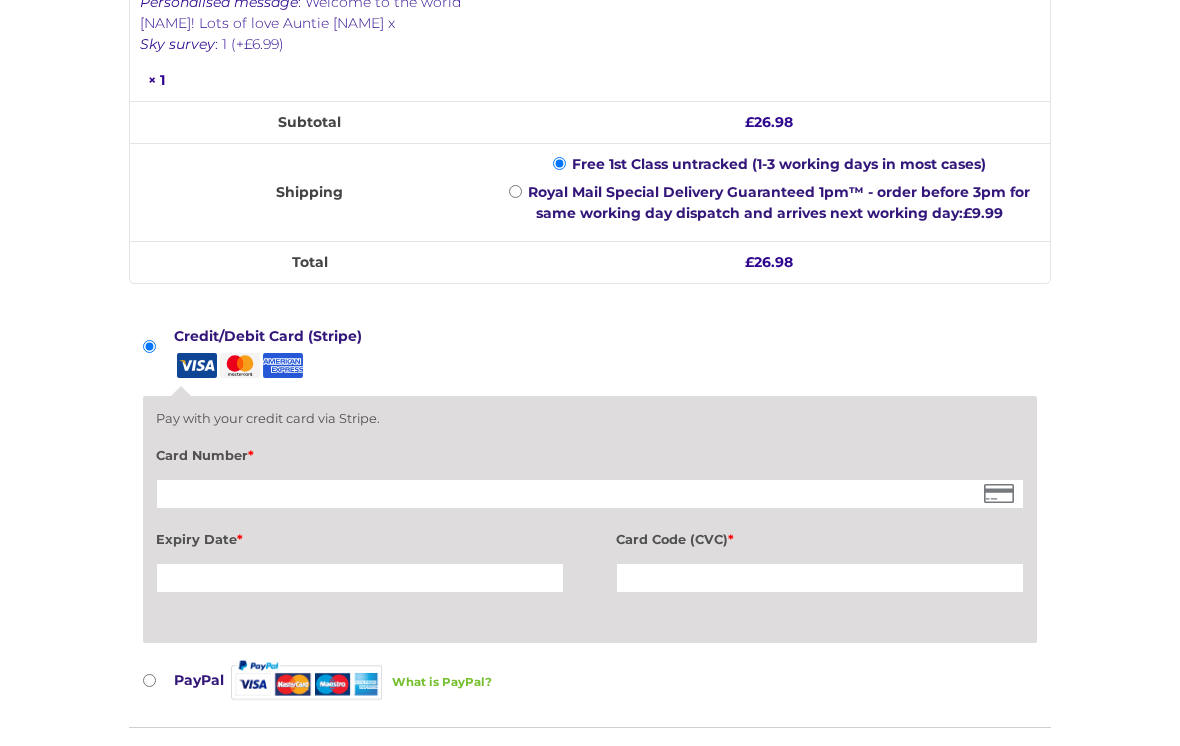type on "[EMAIL]" 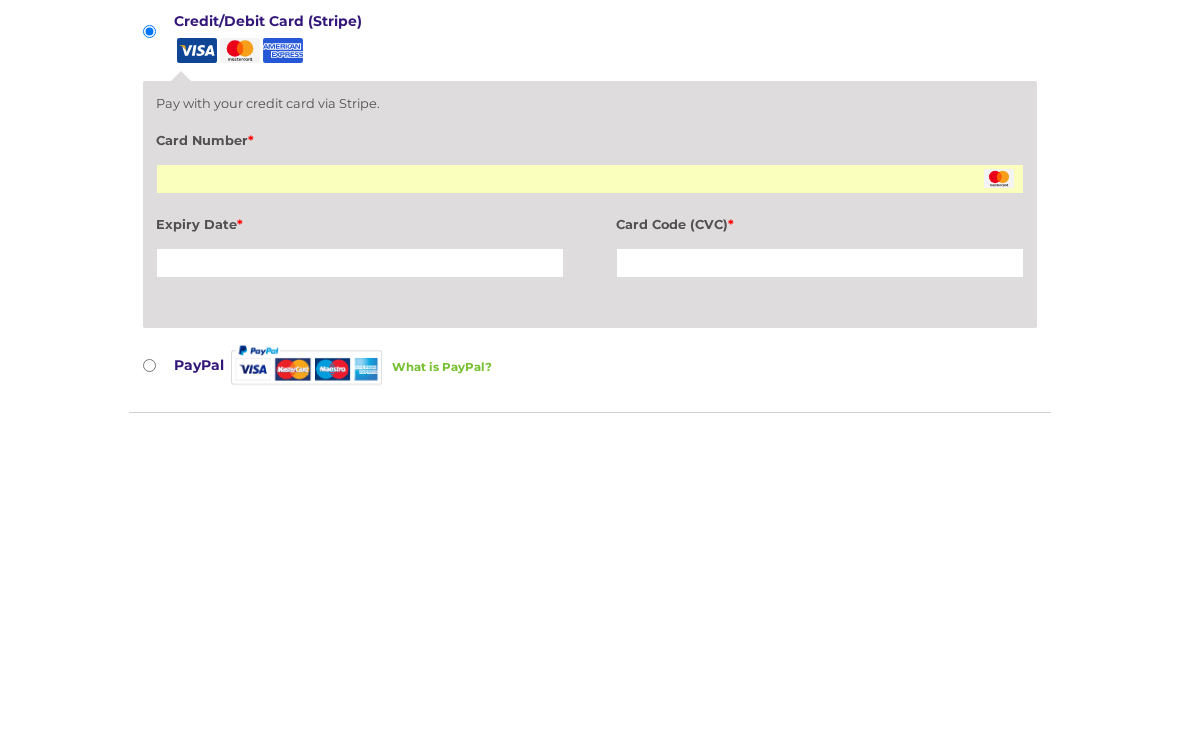 click at bounding box center (360, 579) 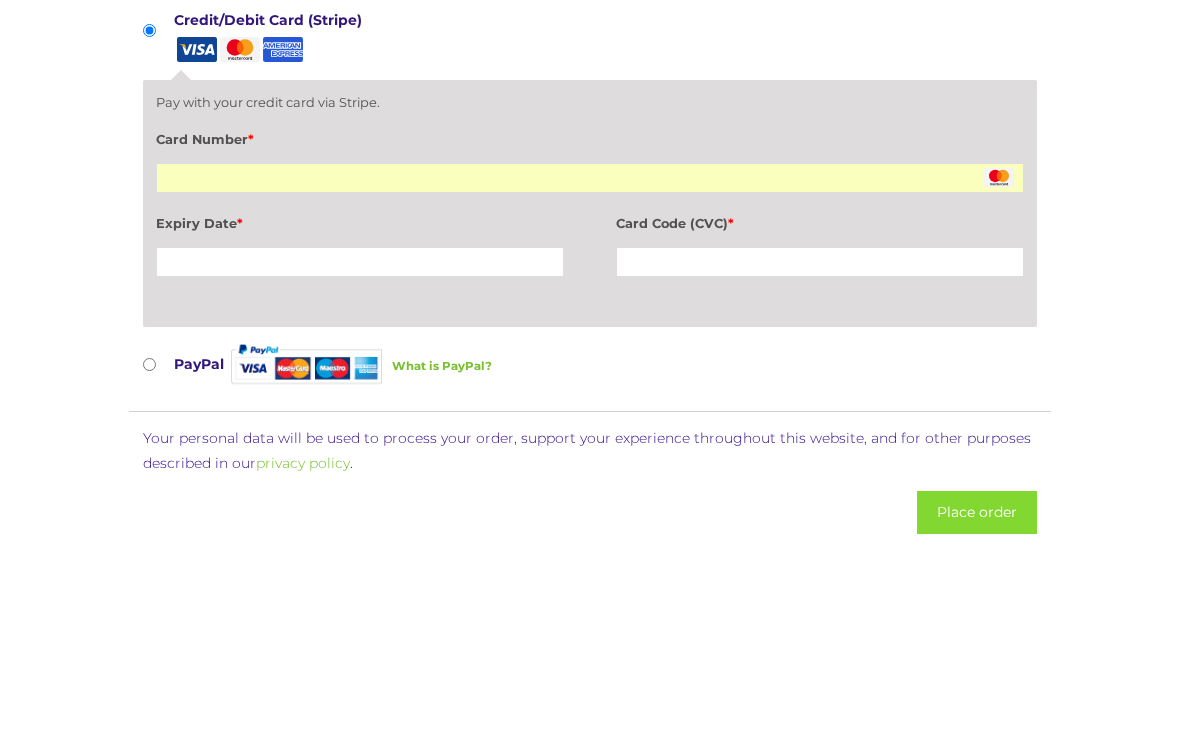 scroll, scrollTop: 1897, scrollLeft: 0, axis: vertical 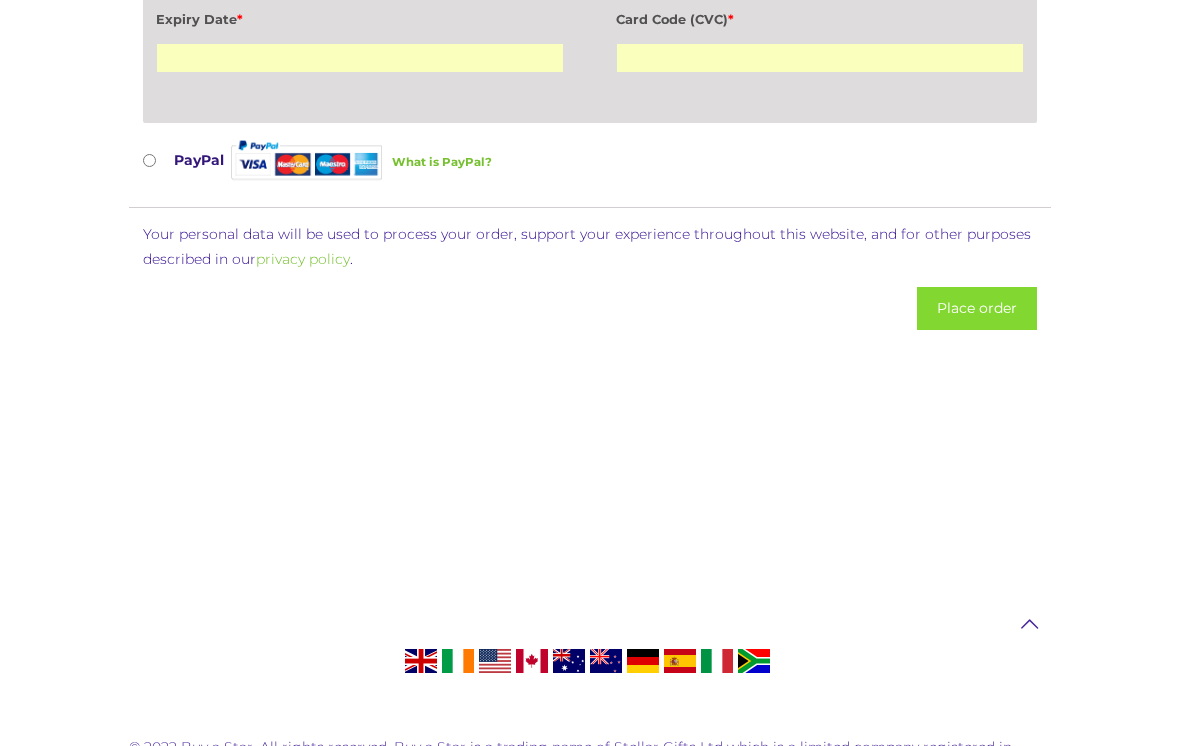 click on "Place order" at bounding box center [977, 308] 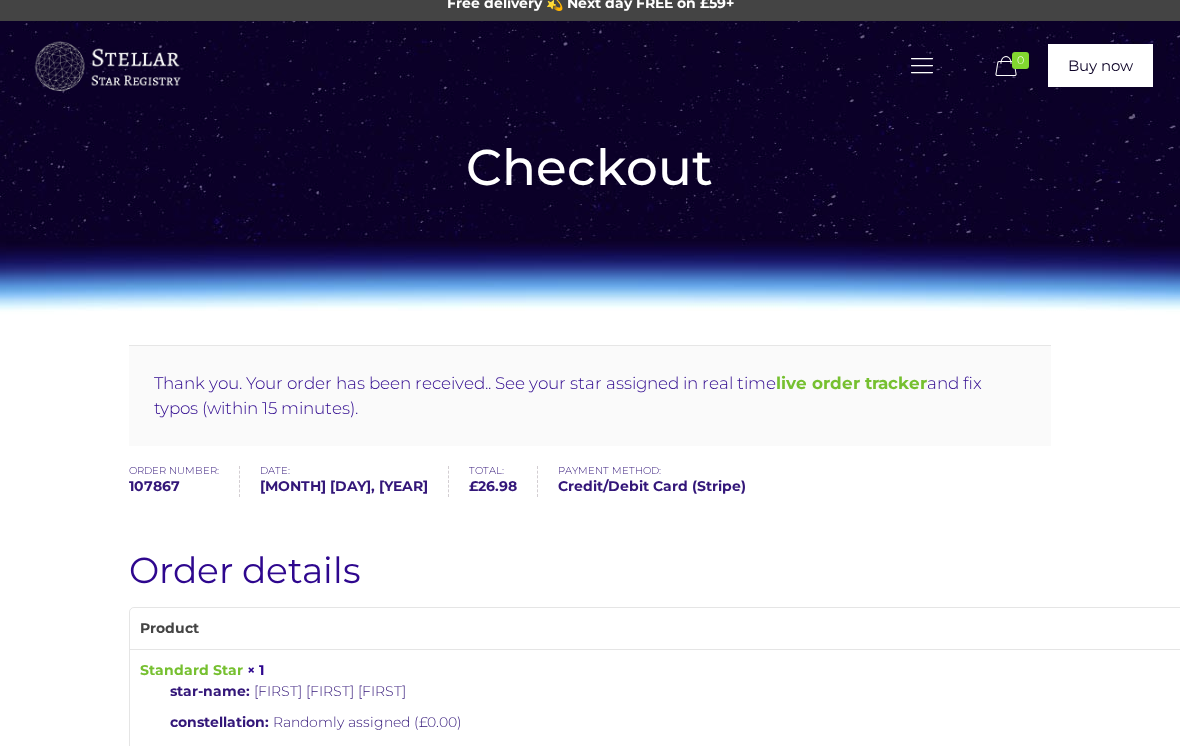 scroll, scrollTop: 0, scrollLeft: 0, axis: both 